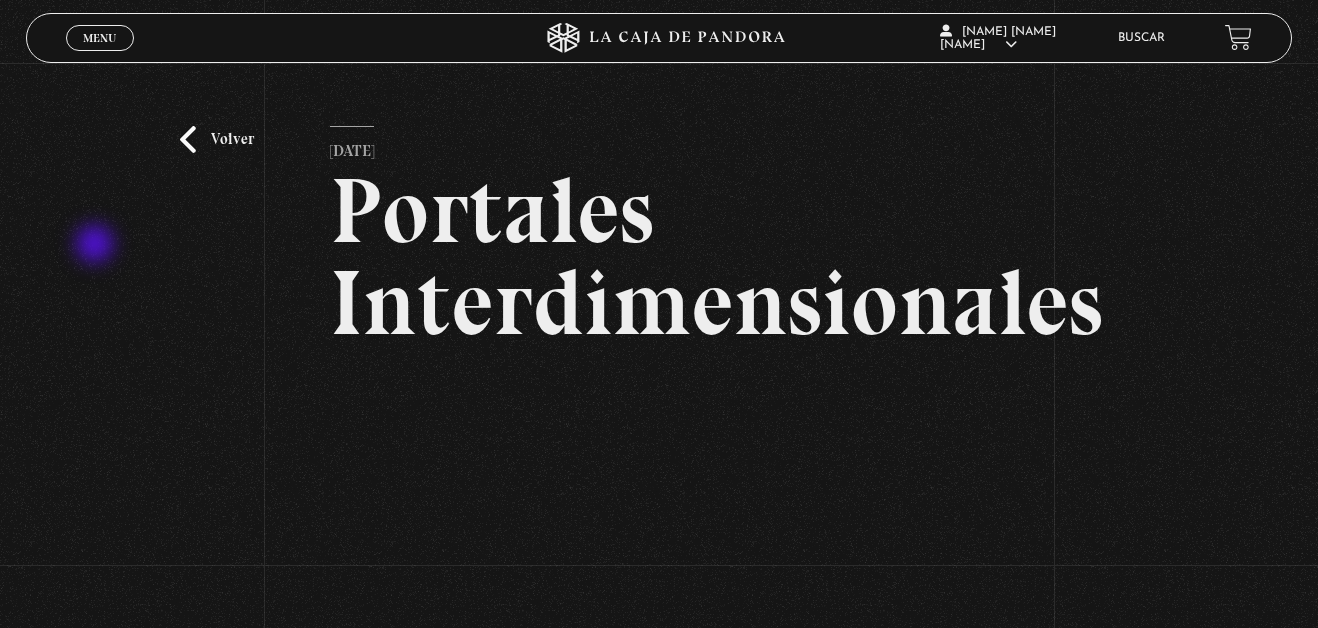 scroll, scrollTop: 204, scrollLeft: 0, axis: vertical 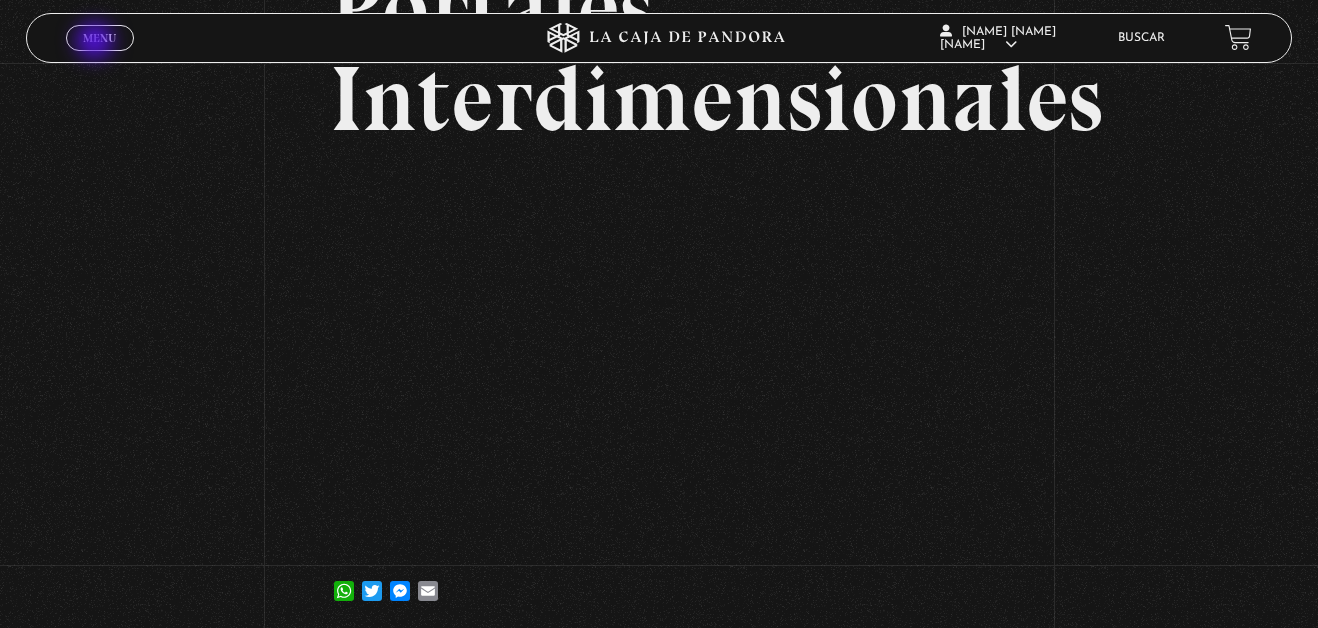 click on "Menu" at bounding box center (99, 38) 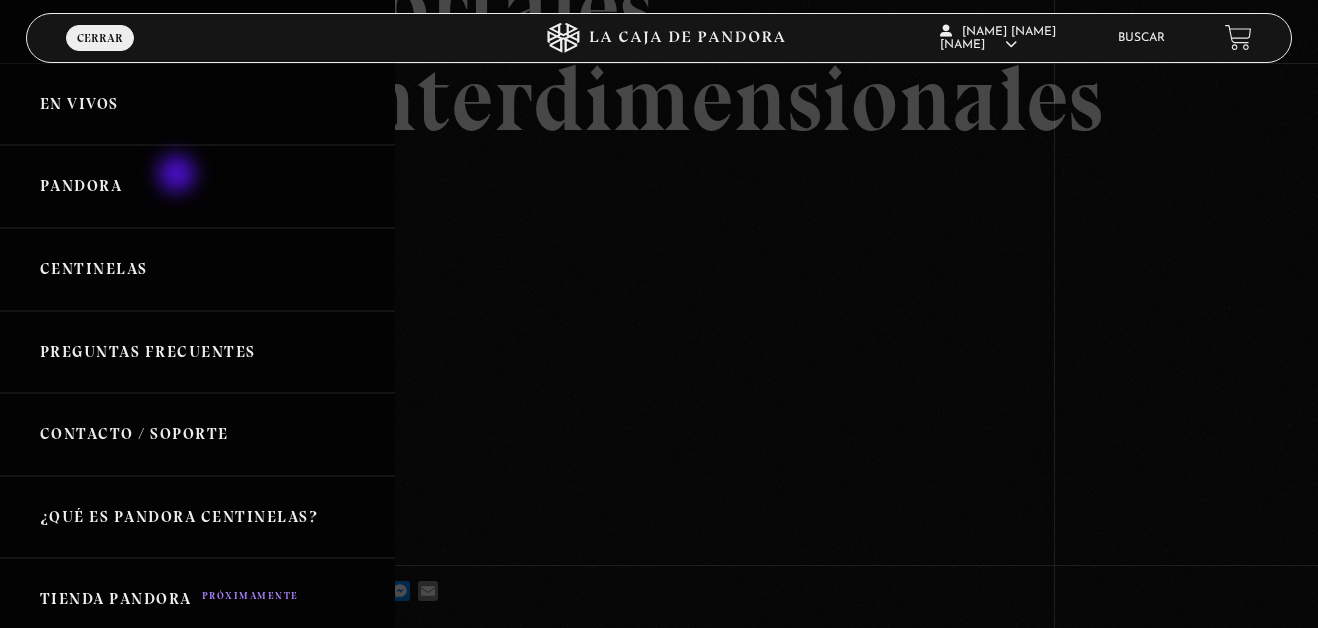 click on "Pandora" at bounding box center [197, 186] 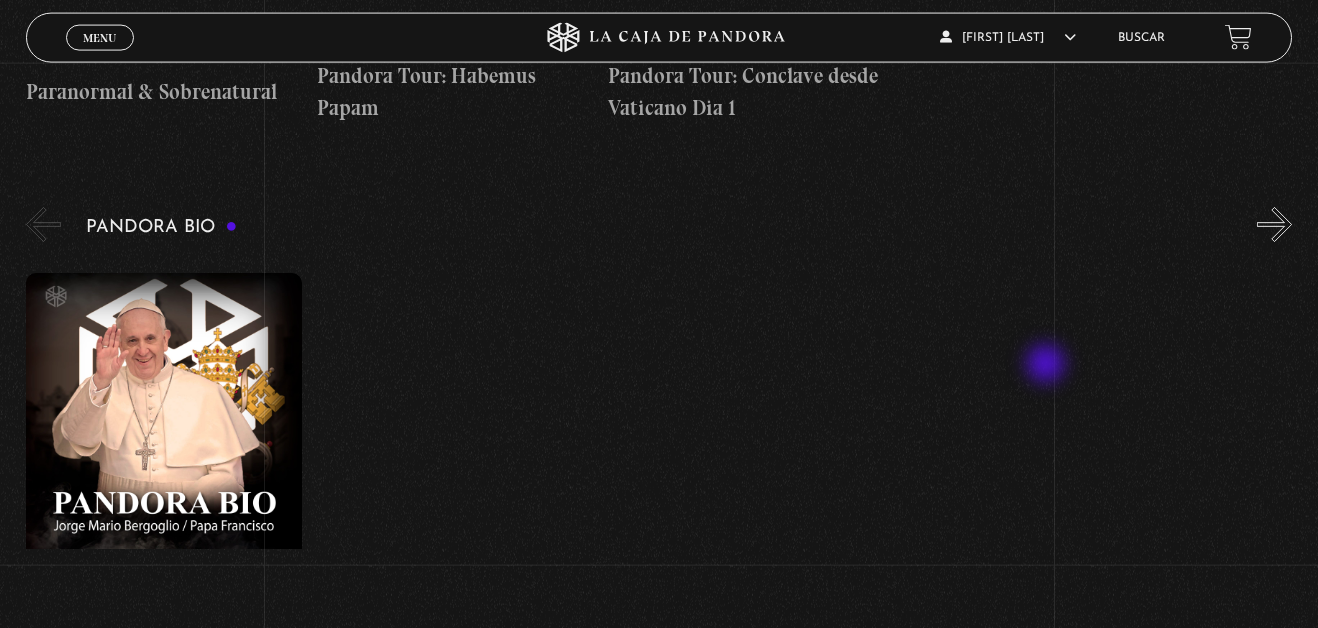scroll, scrollTop: 3060, scrollLeft: 0, axis: vertical 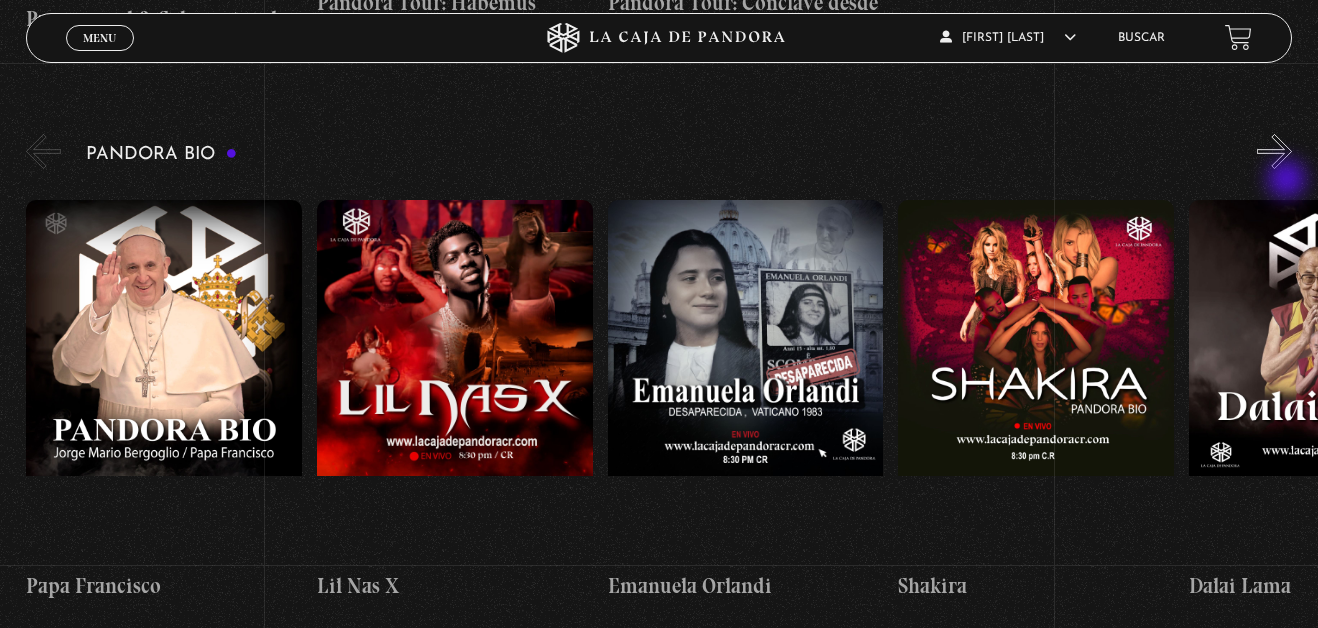 click on "»" at bounding box center (1274, 151) 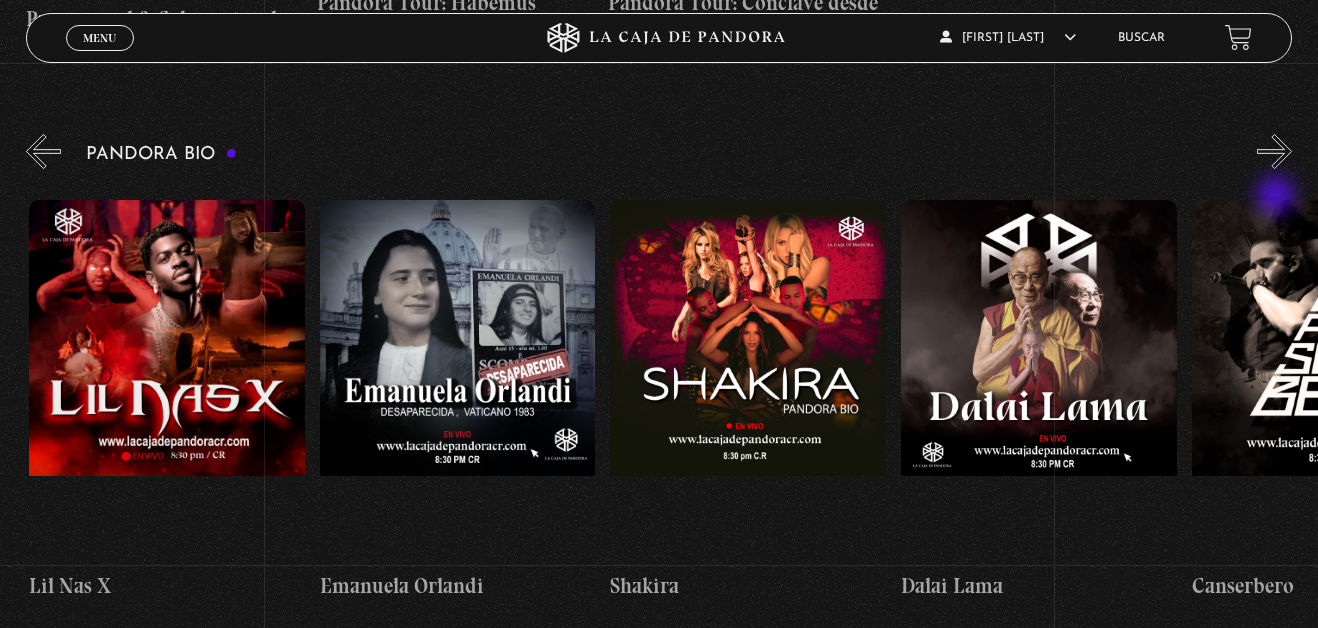 scroll, scrollTop: 0, scrollLeft: 290, axis: horizontal 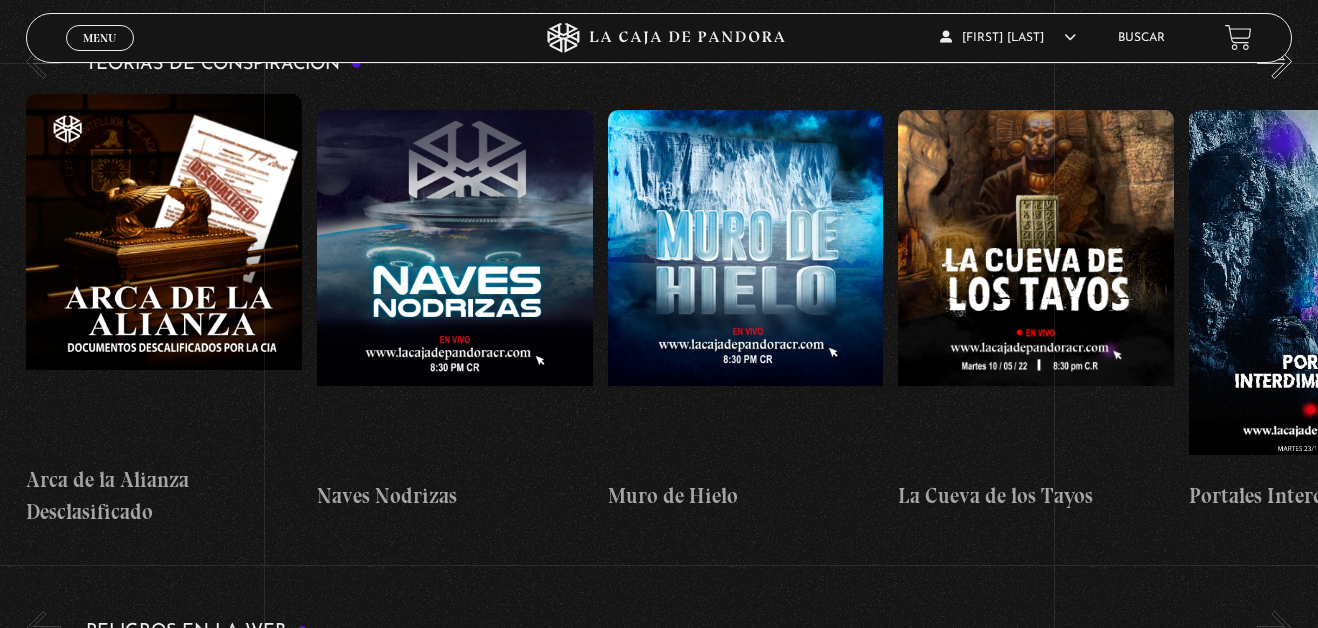 click on "»" at bounding box center [1274, 61] 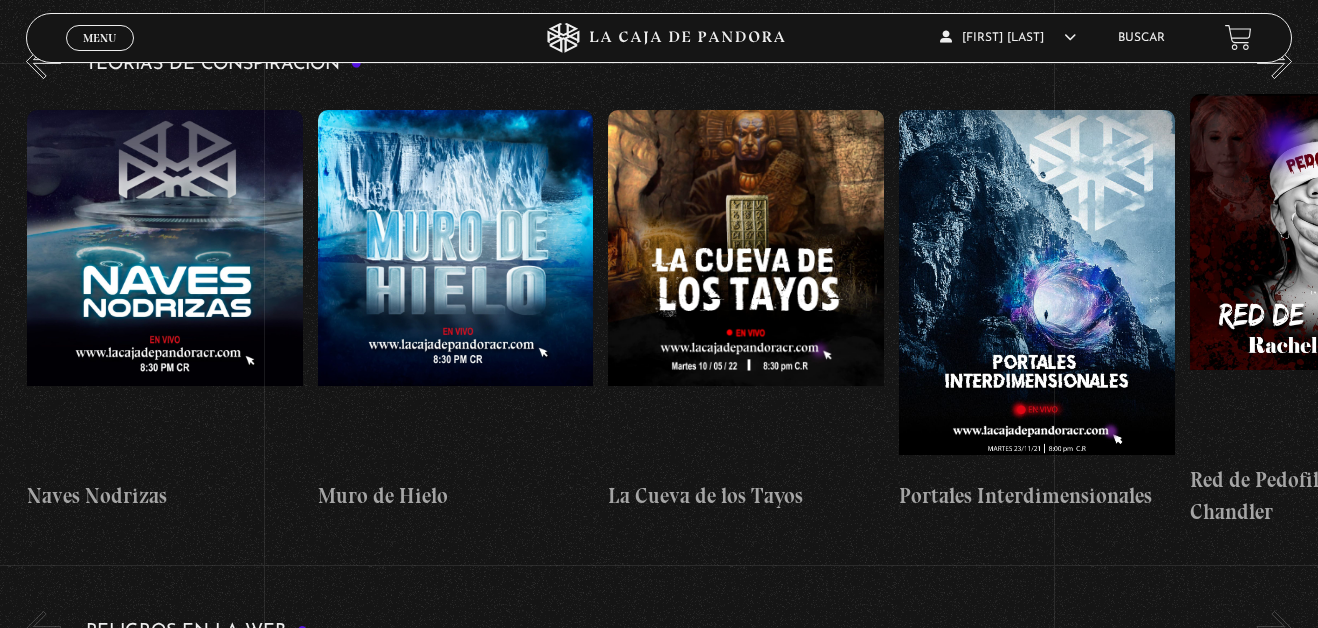 click on "»" at bounding box center [1274, 61] 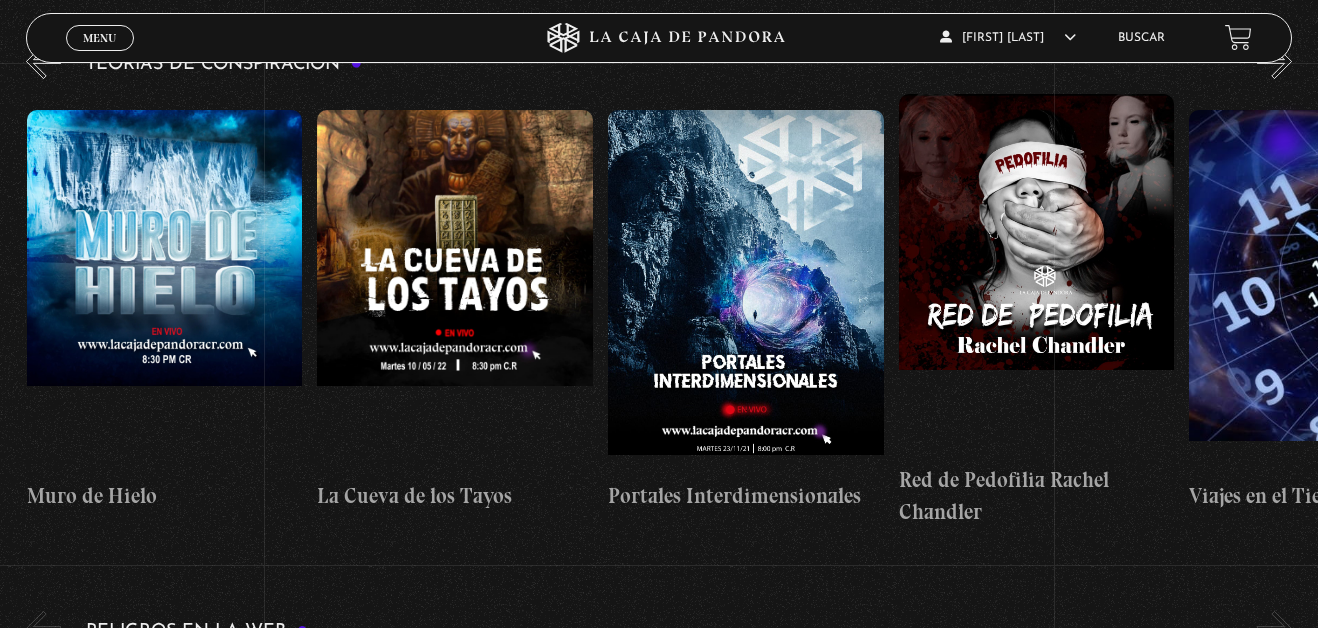 click on "»" at bounding box center [1274, 61] 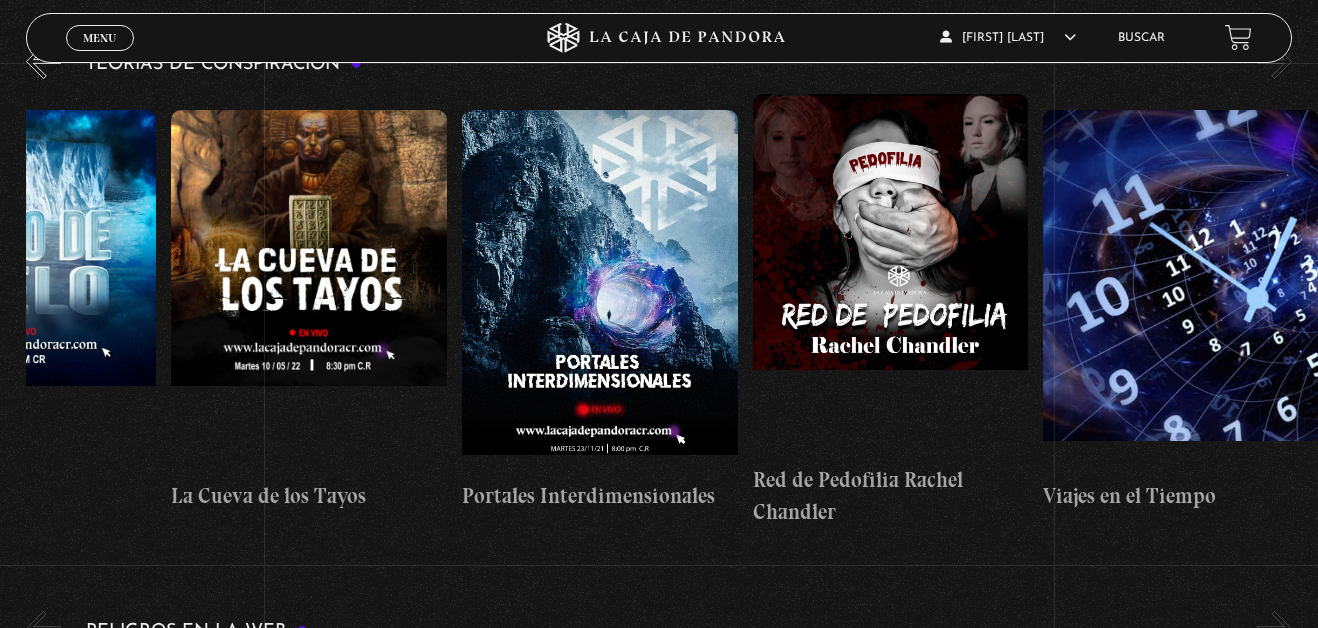 scroll, scrollTop: 0, scrollLeft: 727, axis: horizontal 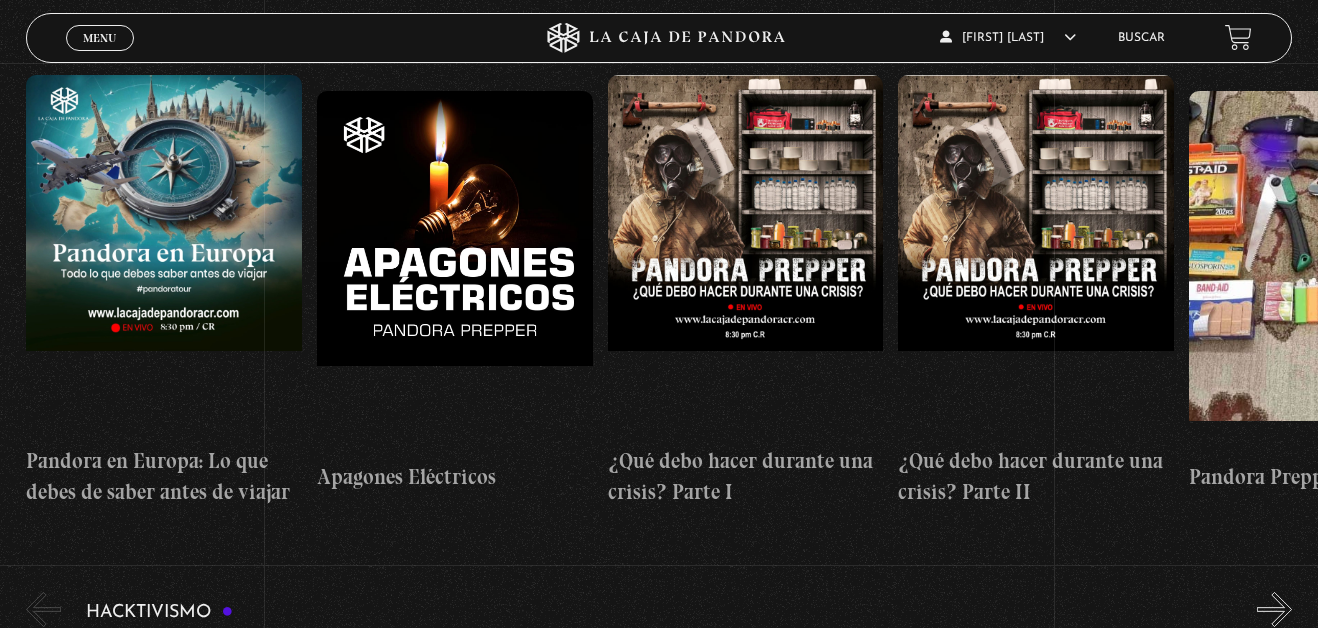 click on "Pandora Prepper
«" at bounding box center (672, 264) 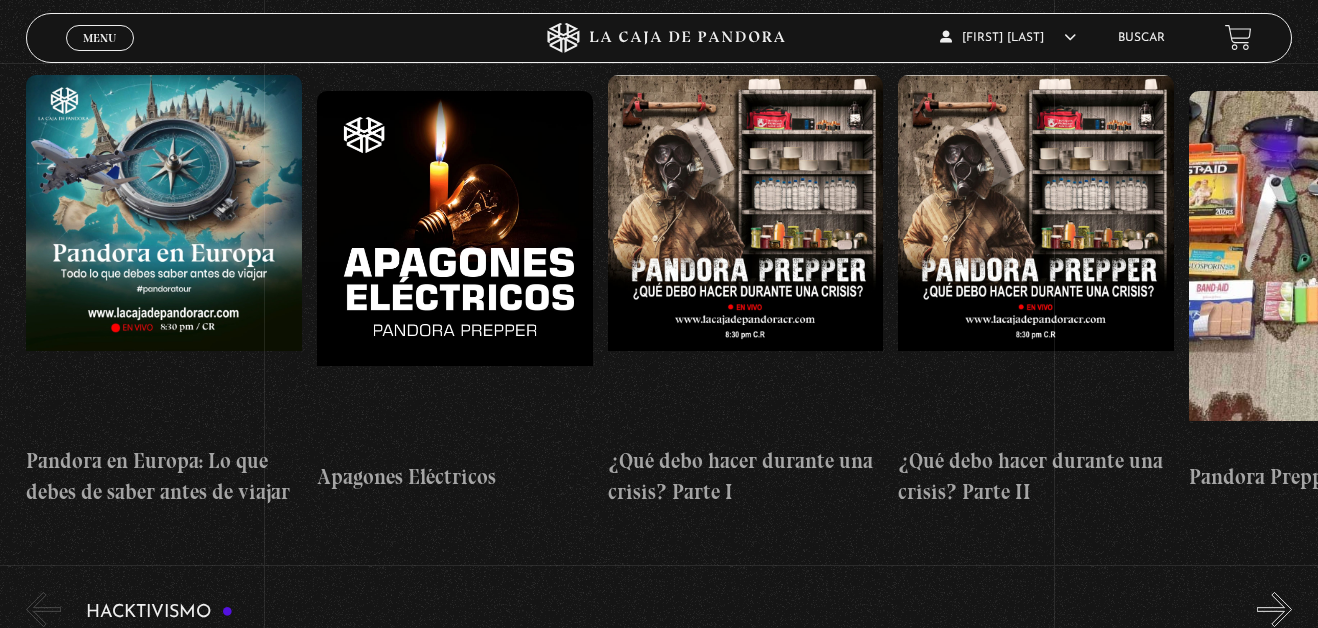 click on "»" at bounding box center [1274, 42] 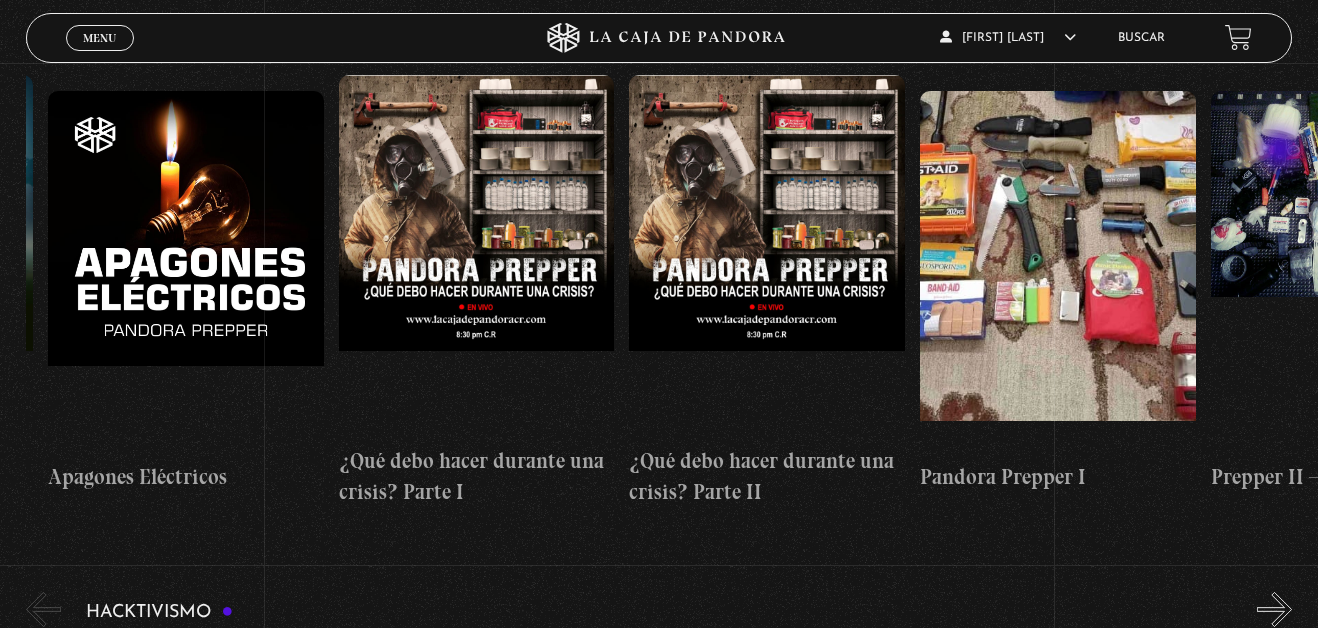 click on "»" at bounding box center [1274, 42] 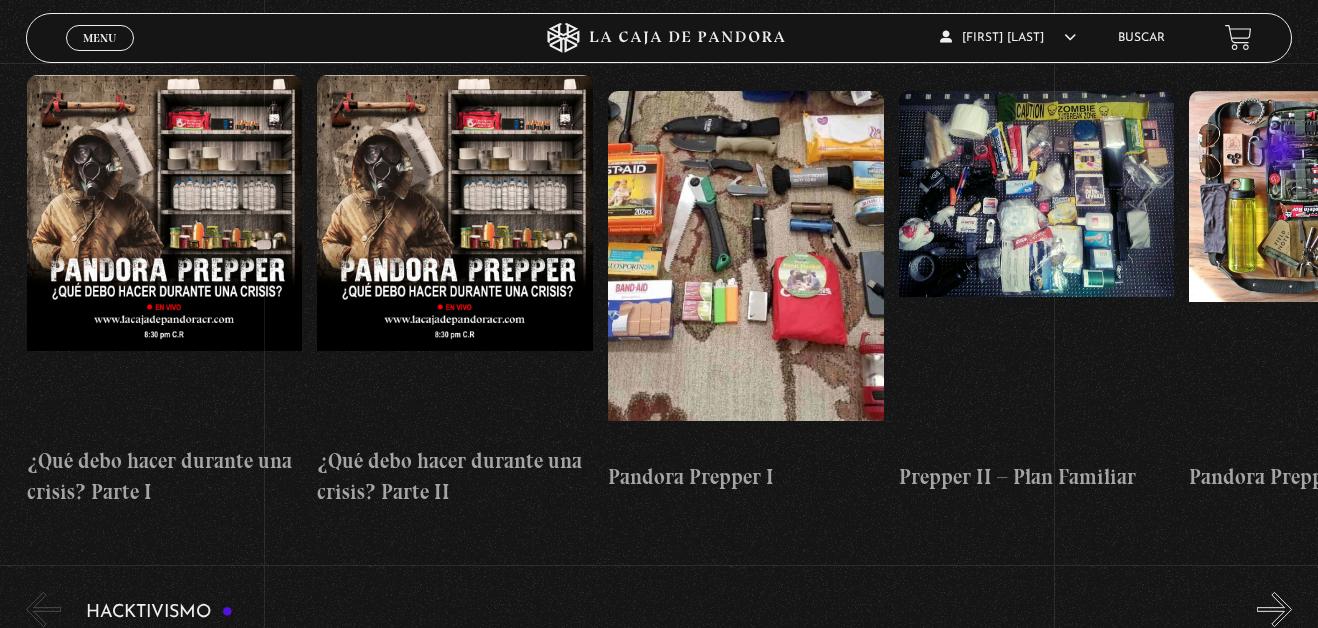 click on "»" at bounding box center [1274, 42] 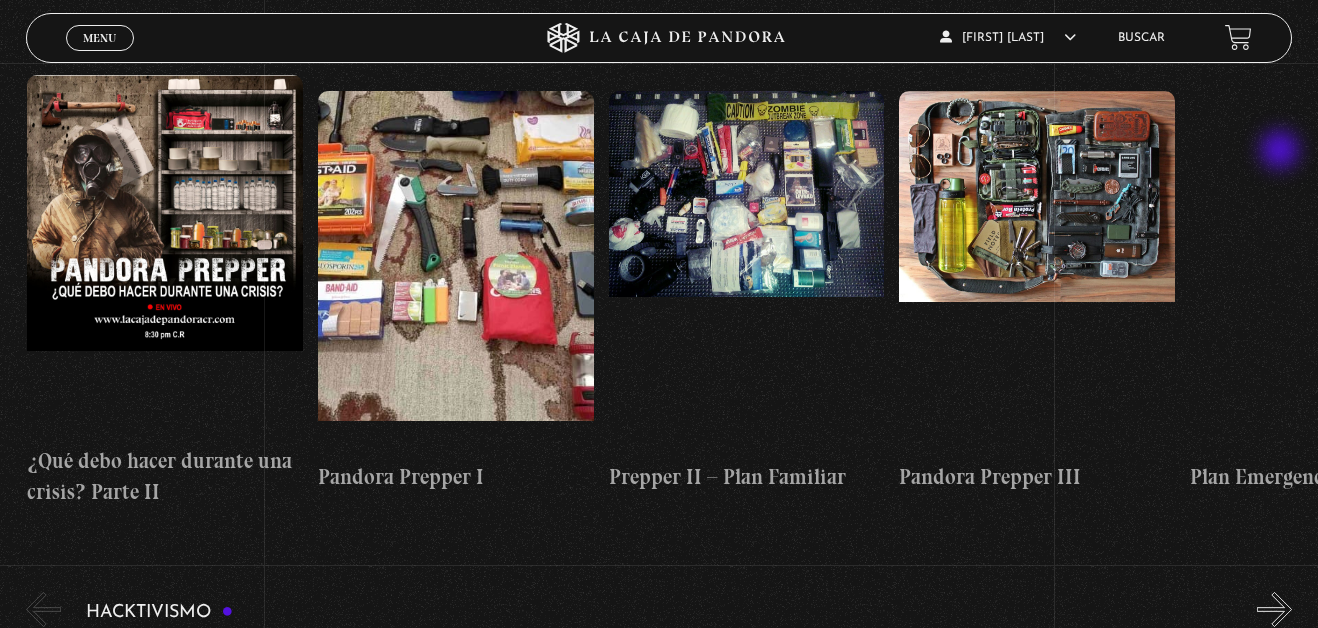 click on "»" at bounding box center (1274, 42) 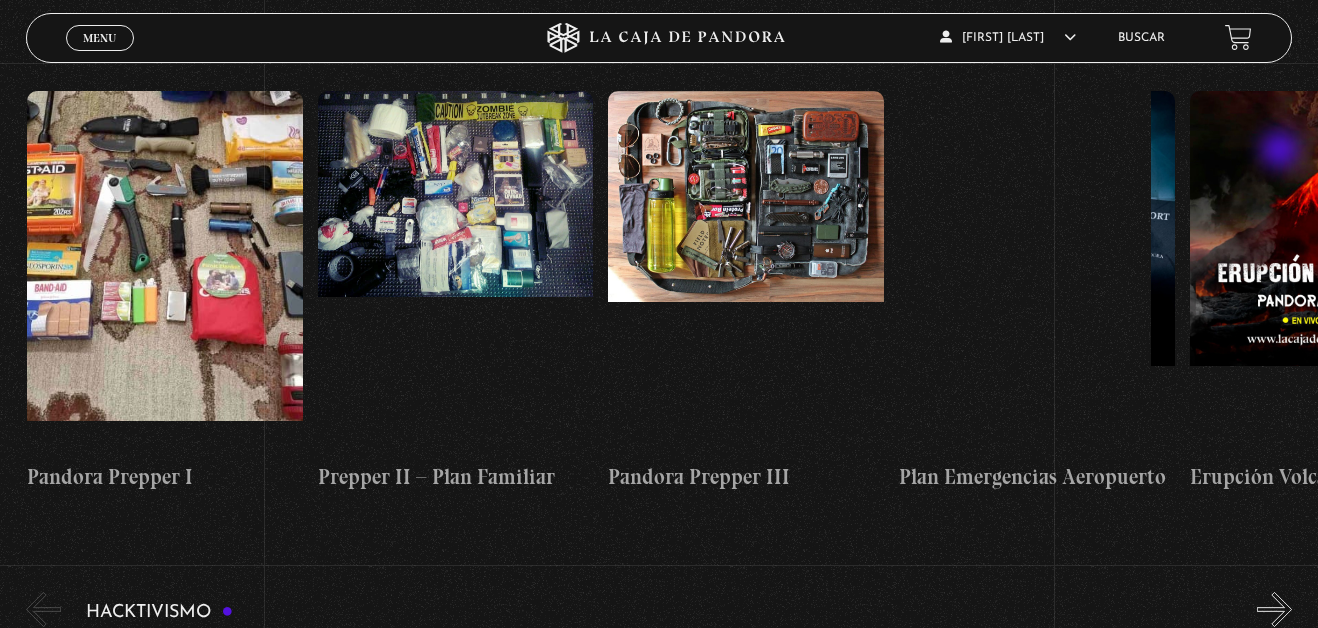 click on "»" at bounding box center [1274, 42] 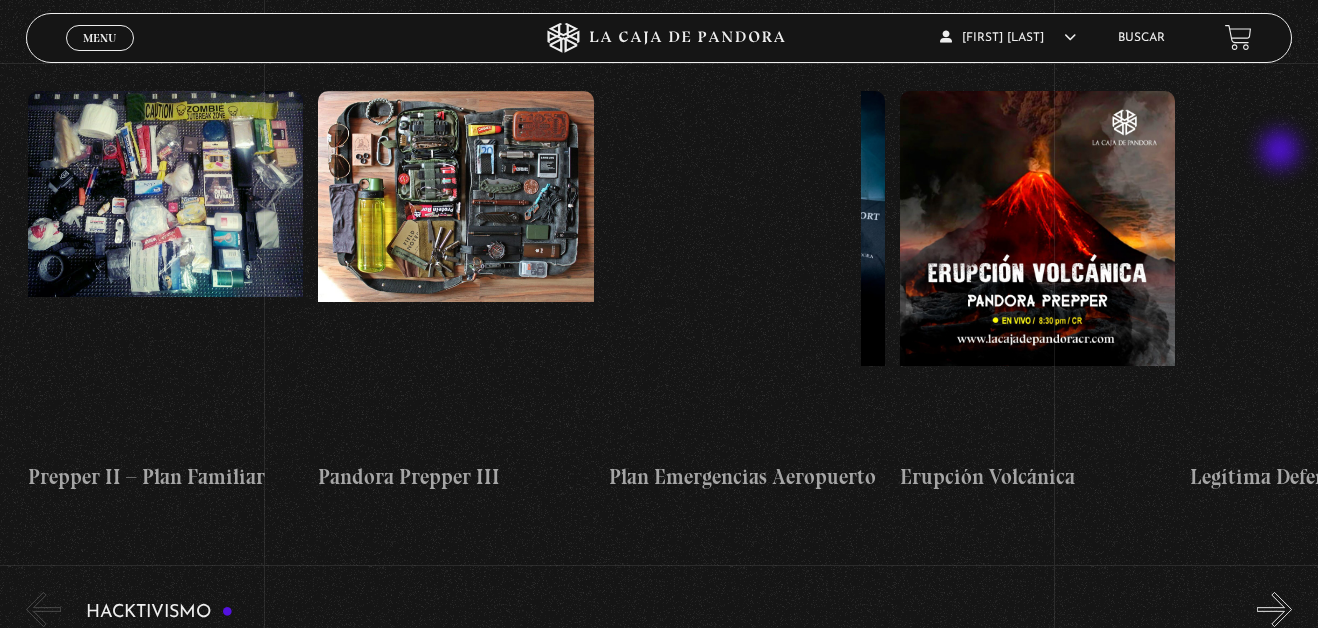 click on "»" at bounding box center [1274, 42] 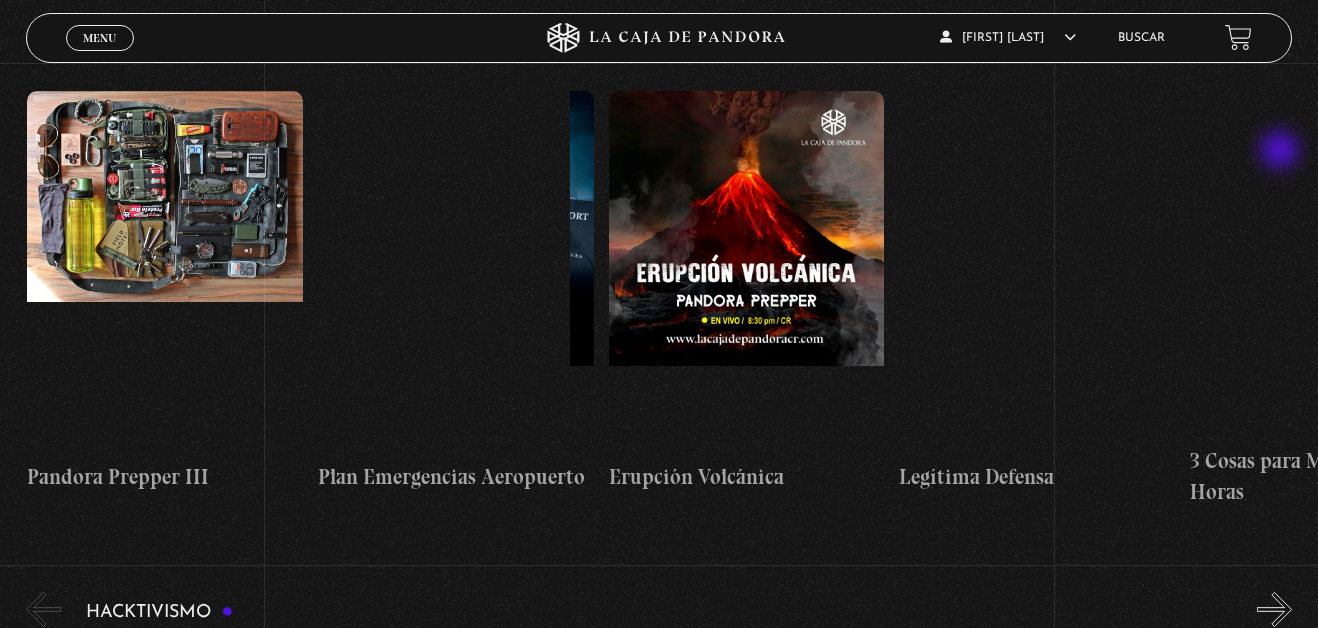 click on "»" at bounding box center [1274, 42] 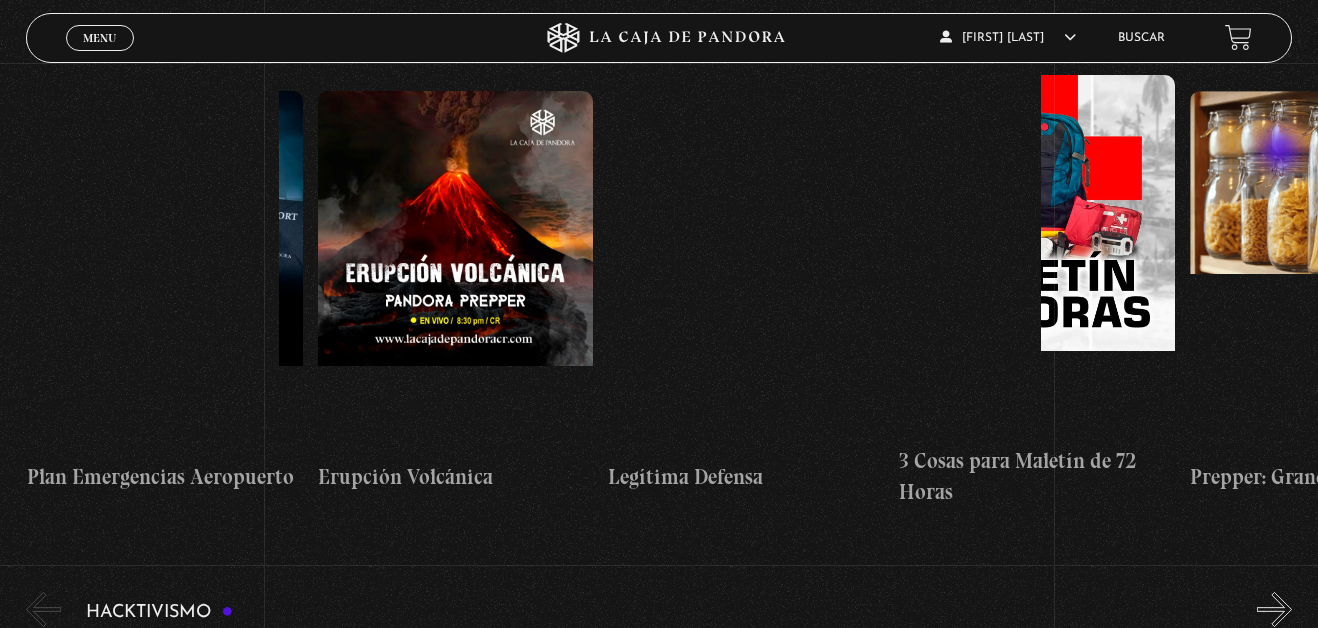 click on "»" at bounding box center [1274, 42] 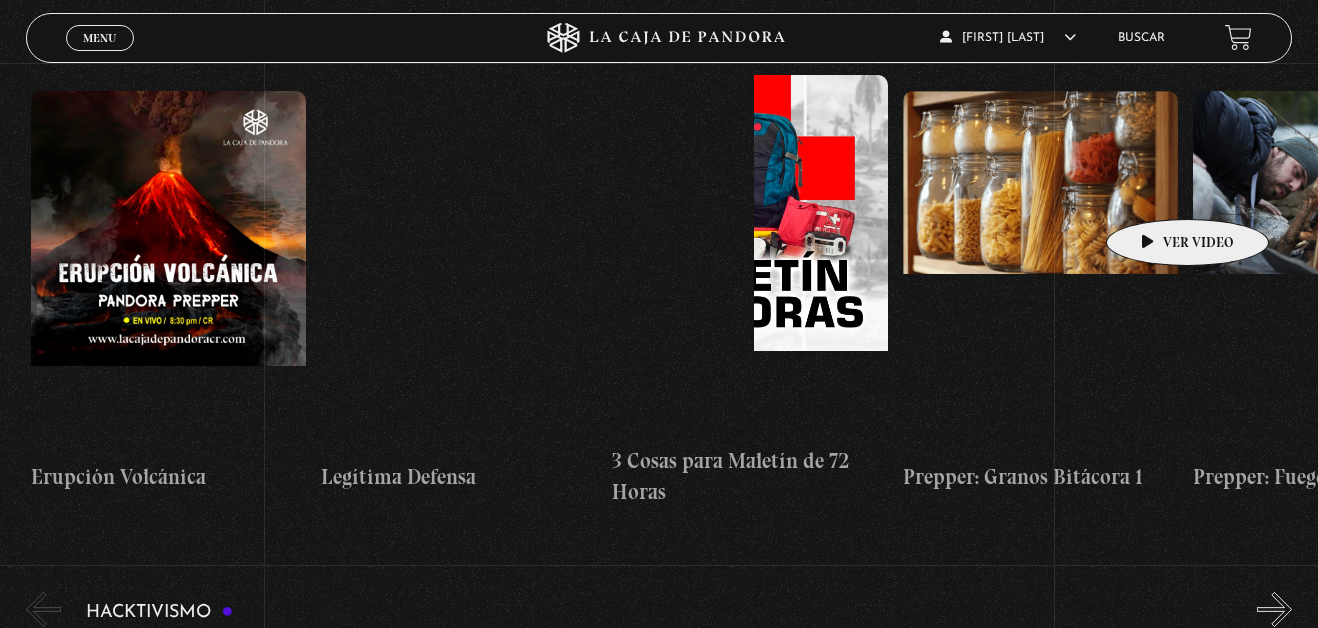 scroll, scrollTop: 0, scrollLeft: 2325, axis: horizontal 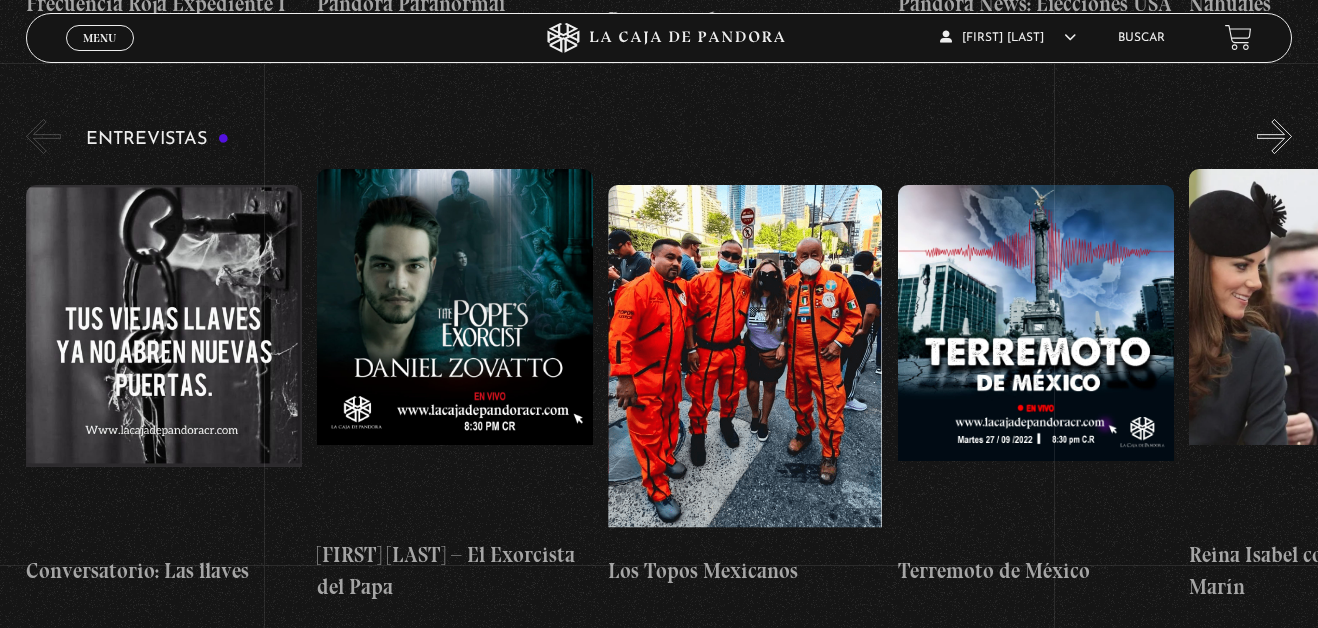 click on "»" at bounding box center [1274, 136] 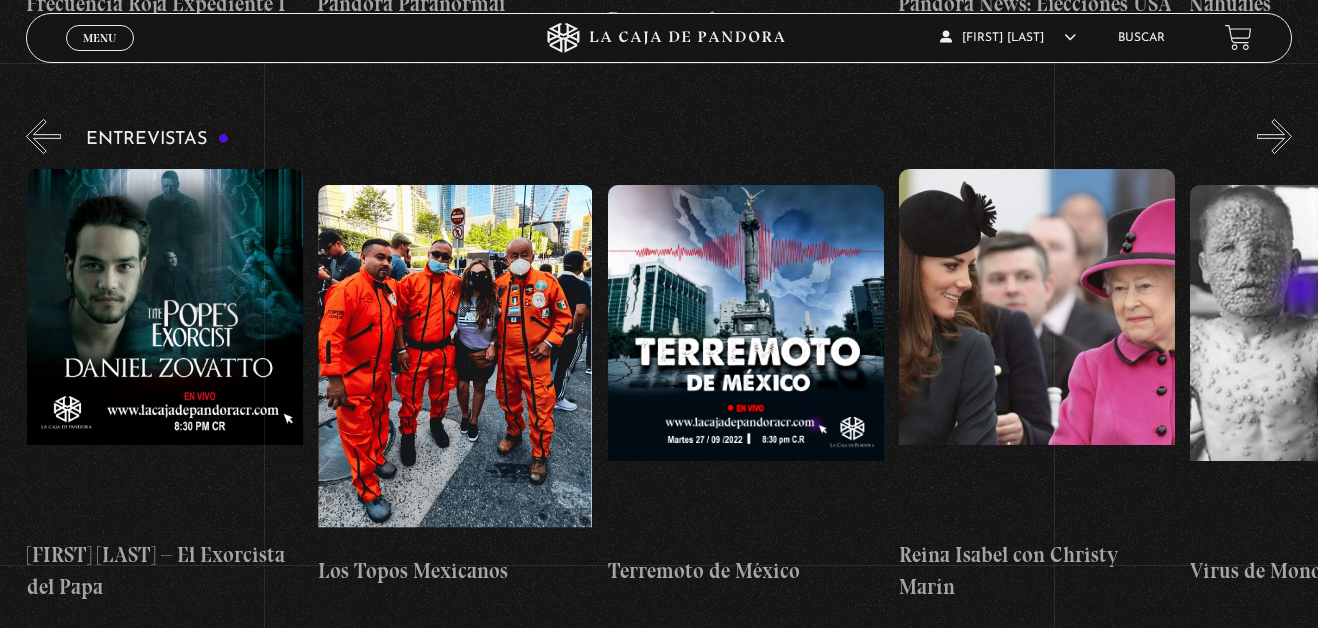 click on "»" at bounding box center [1274, 136] 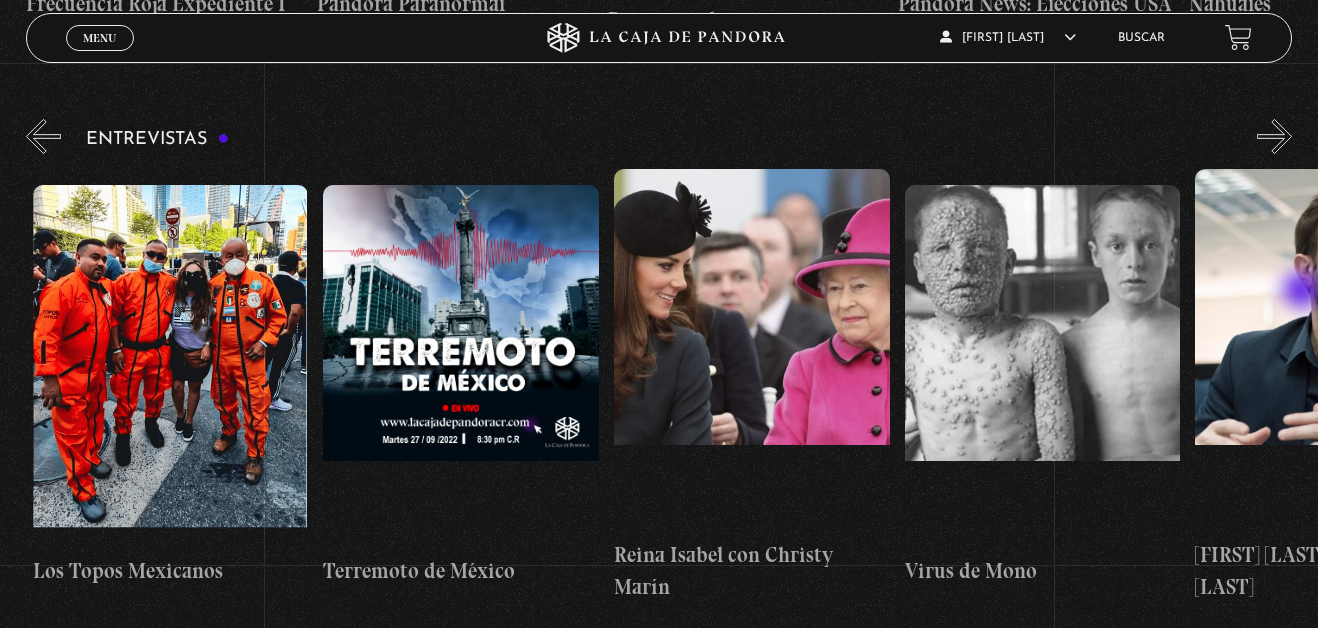 click on "»" at bounding box center (1274, 136) 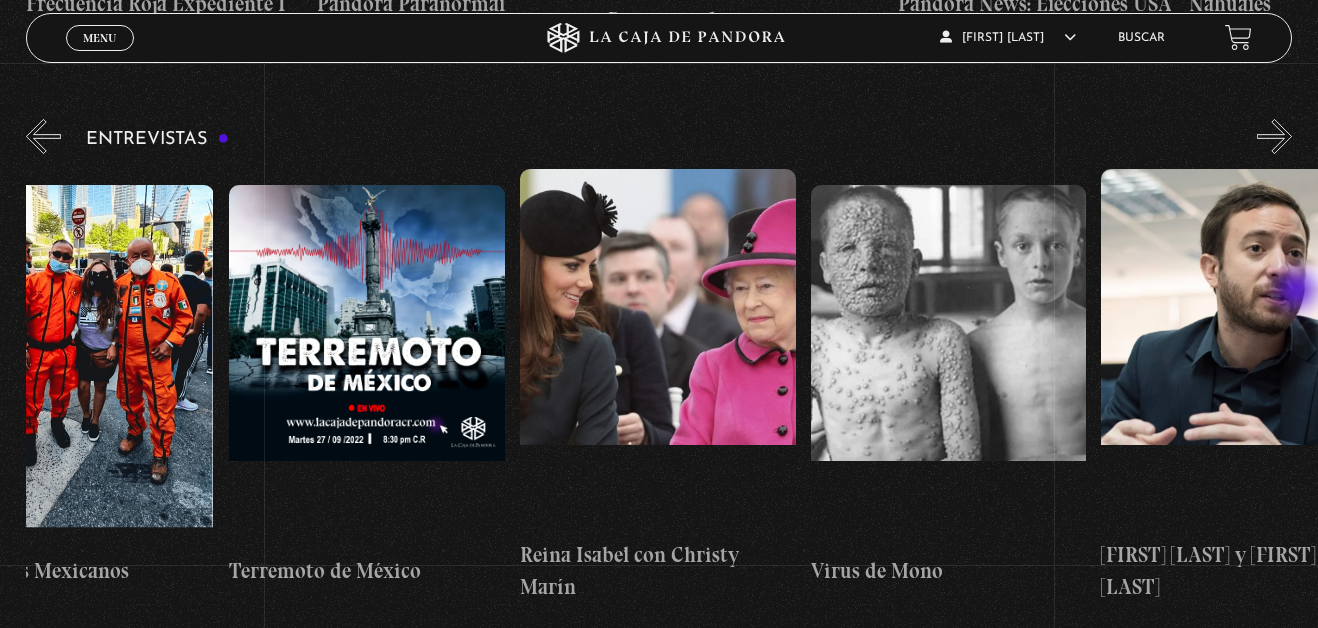 scroll, scrollTop: 0, scrollLeft: 727, axis: horizontal 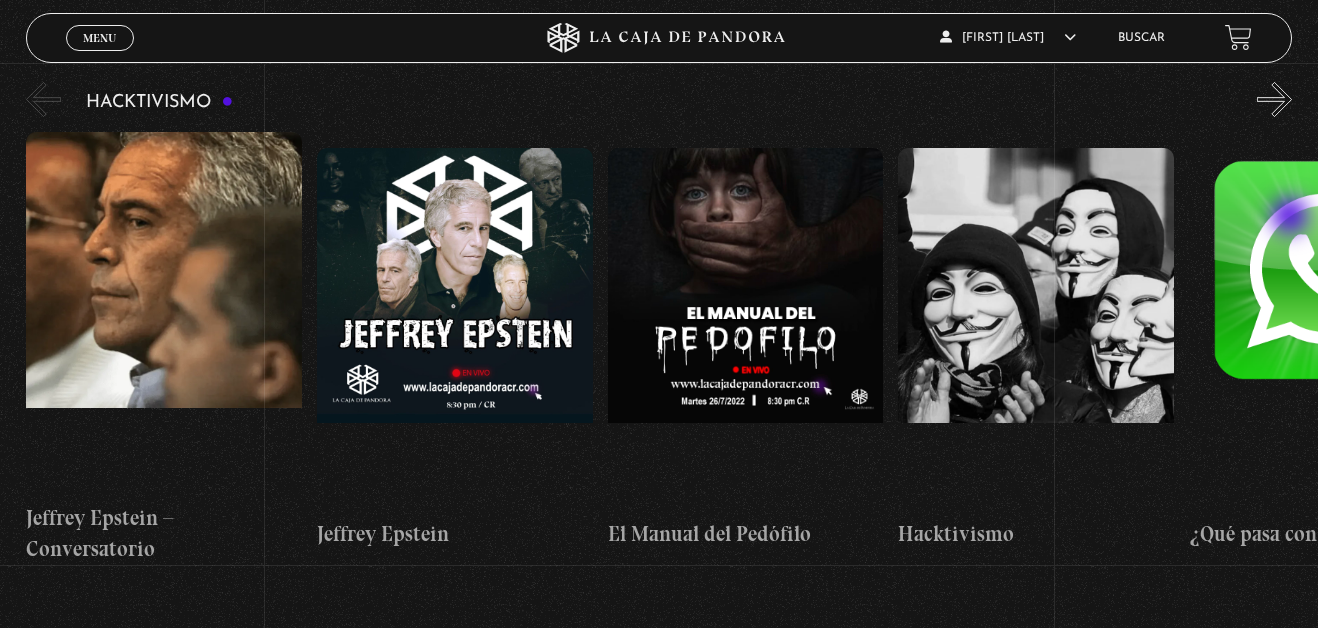 click on "»" at bounding box center (1274, 99) 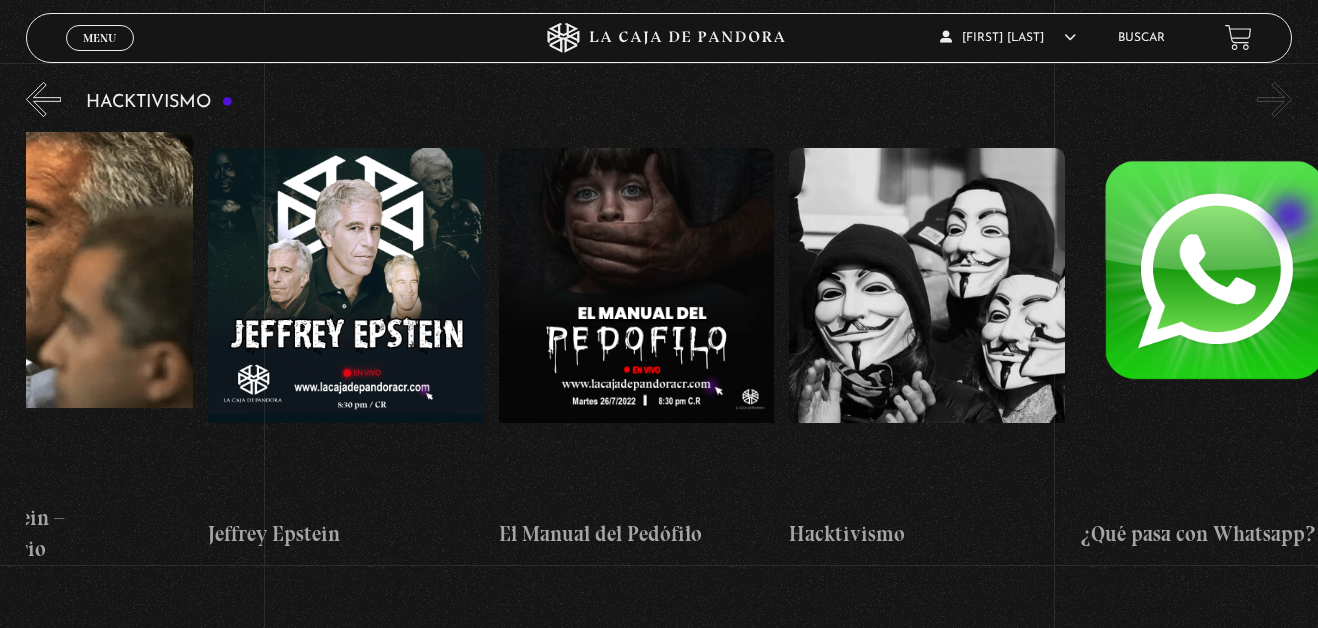 scroll, scrollTop: 0, scrollLeft: 145, axis: horizontal 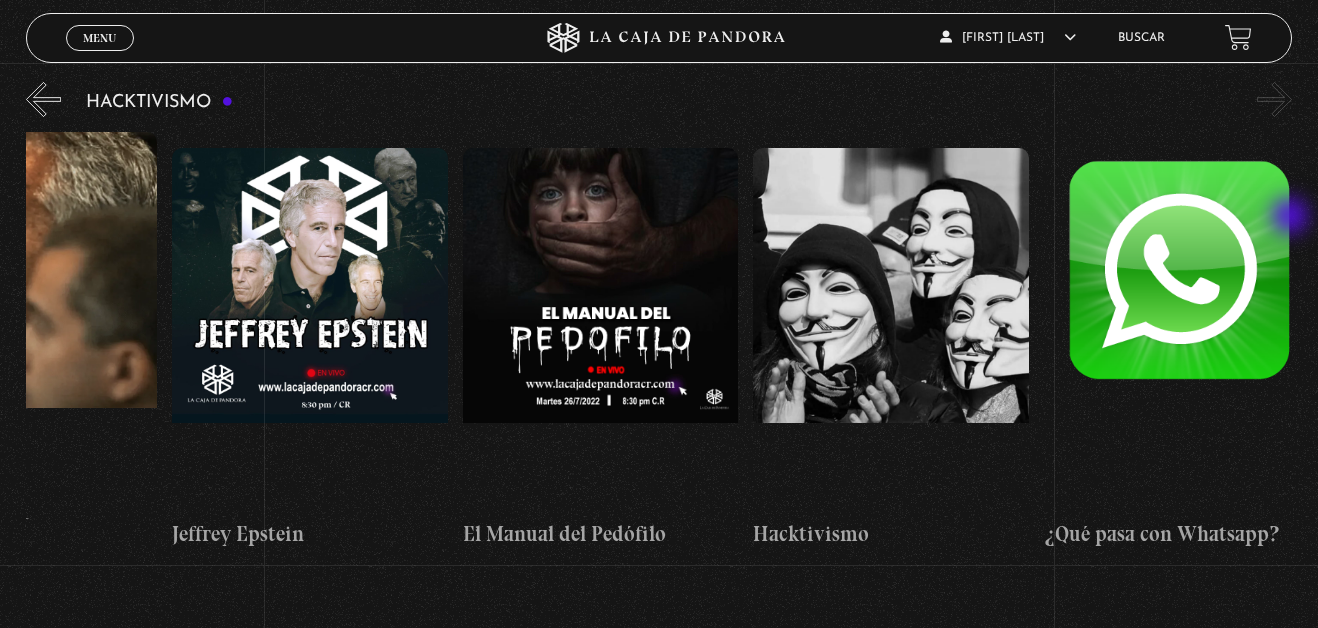 click on "»" at bounding box center [1274, 99] 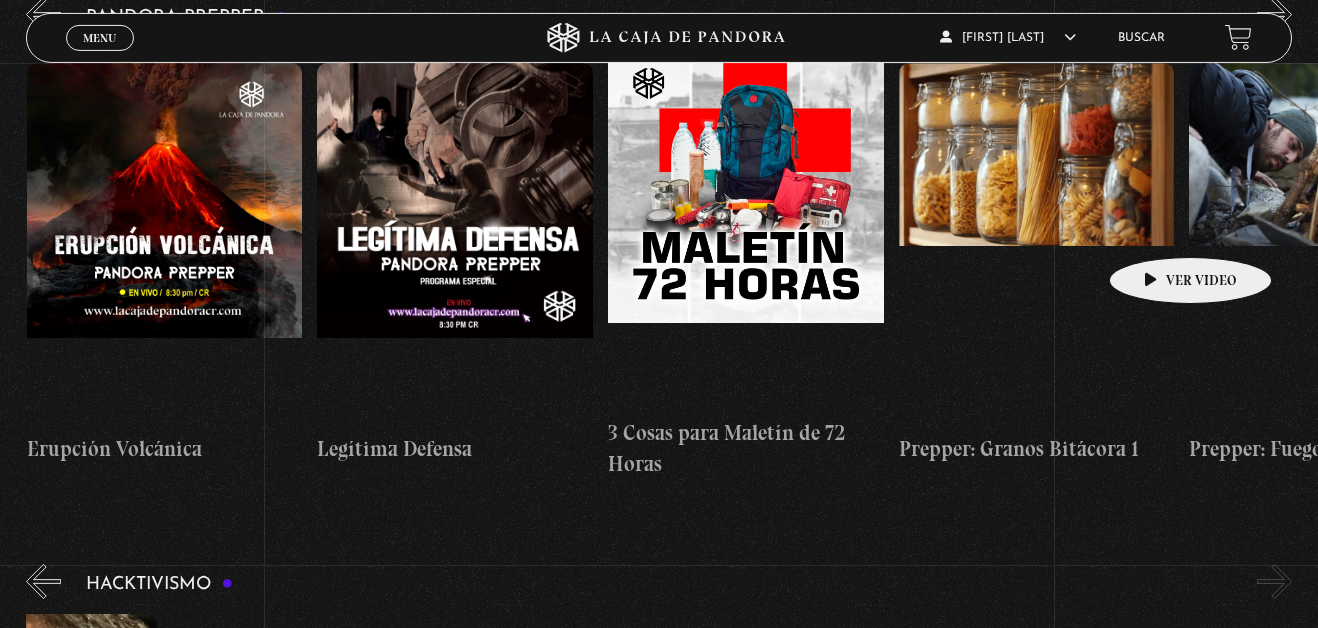 scroll, scrollTop: 5304, scrollLeft: 0, axis: vertical 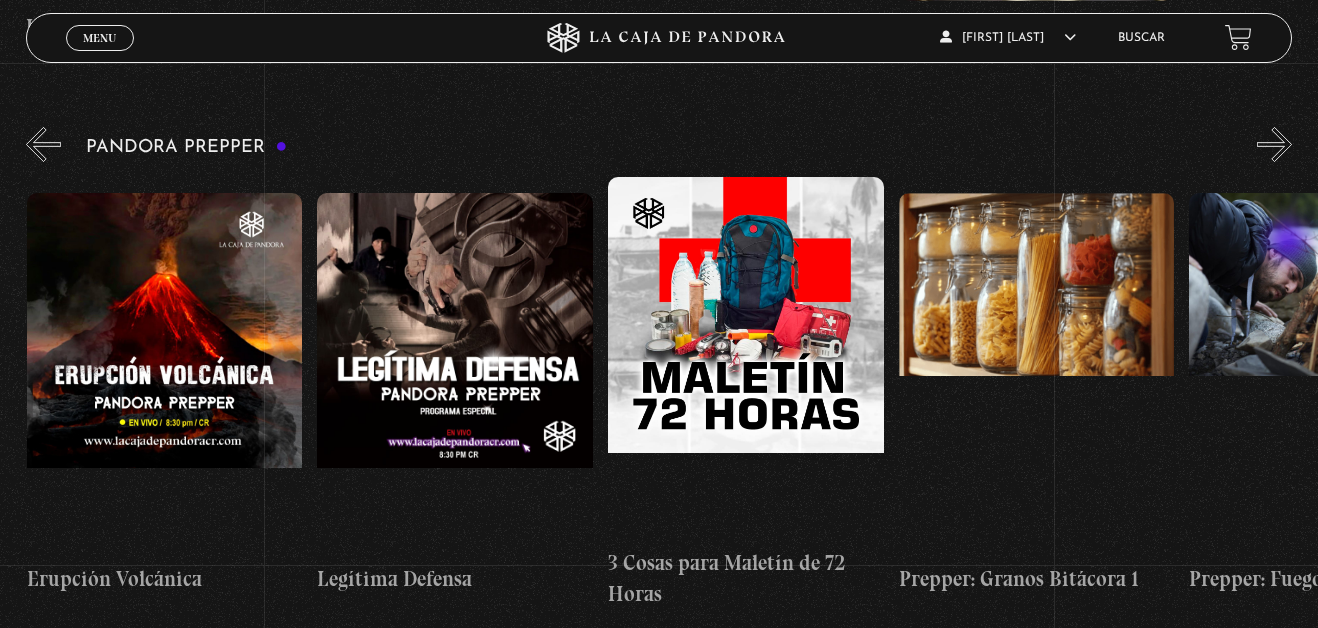 click on "»" at bounding box center [1274, 144] 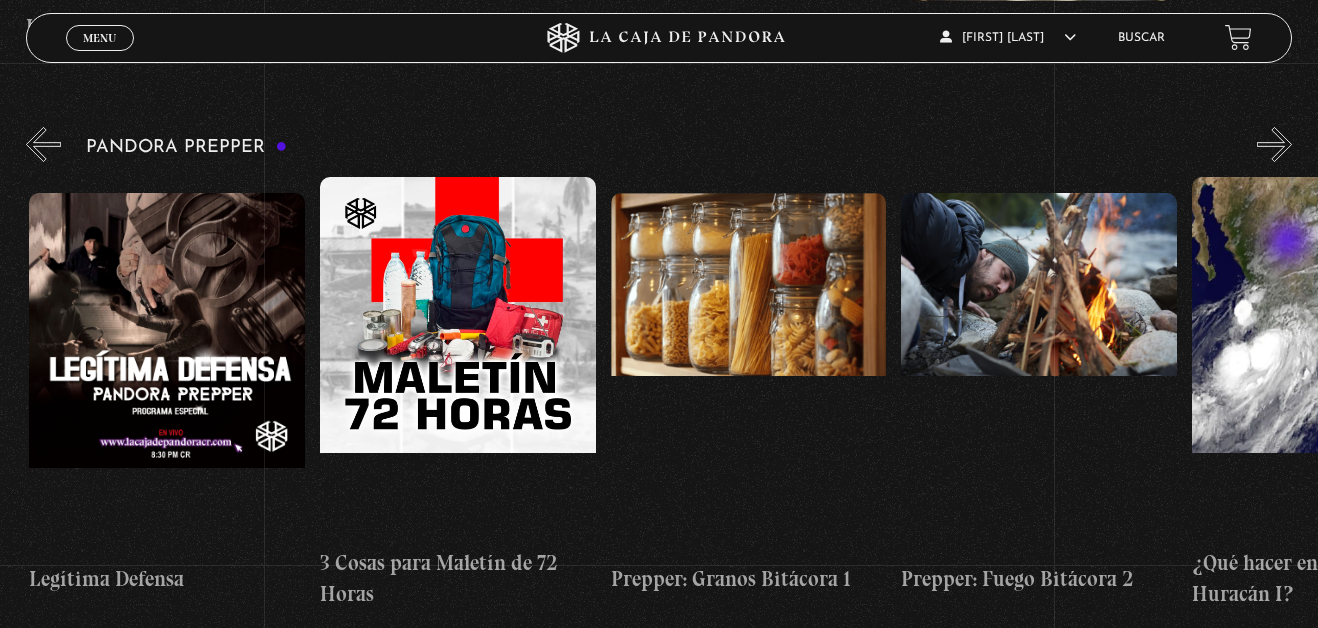 click on "»" at bounding box center [1274, 144] 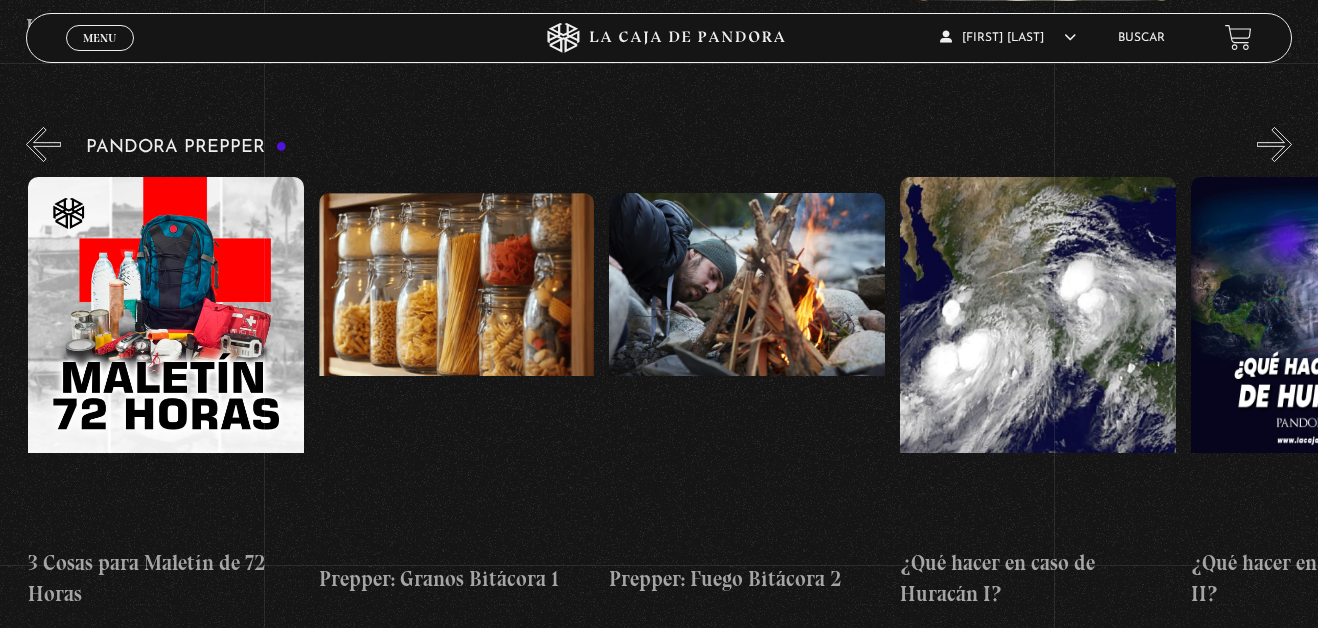 click on "»" at bounding box center (1274, 144) 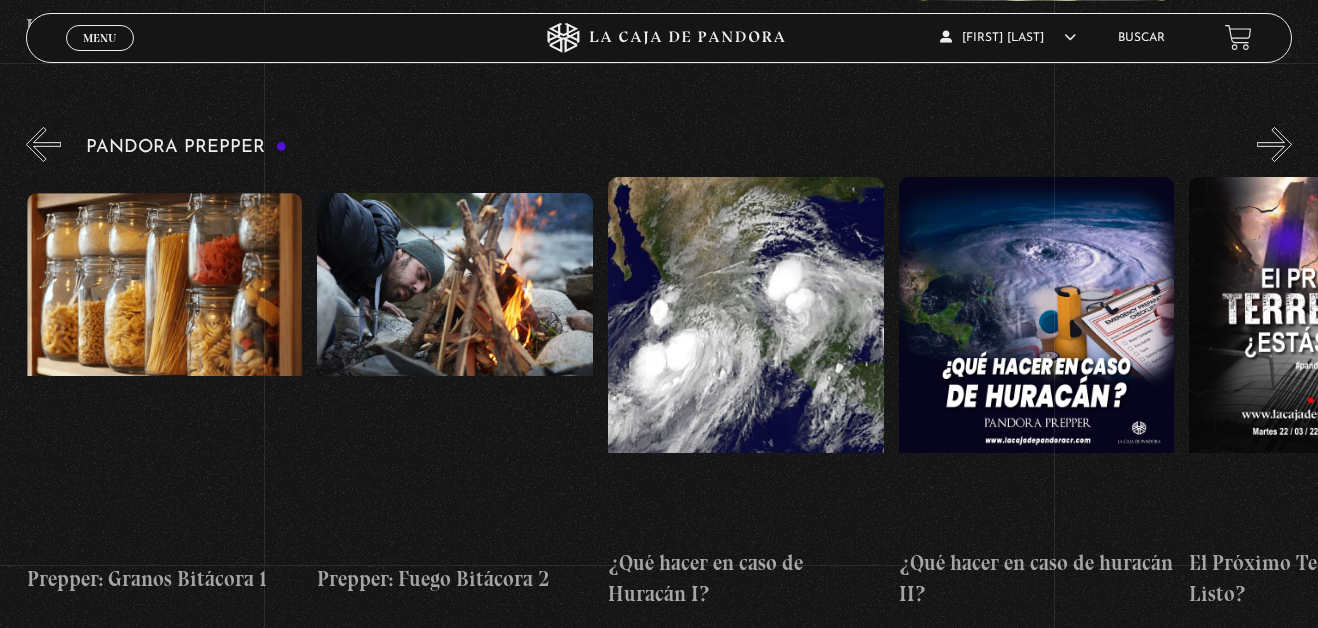 click on "»" at bounding box center [1274, 144] 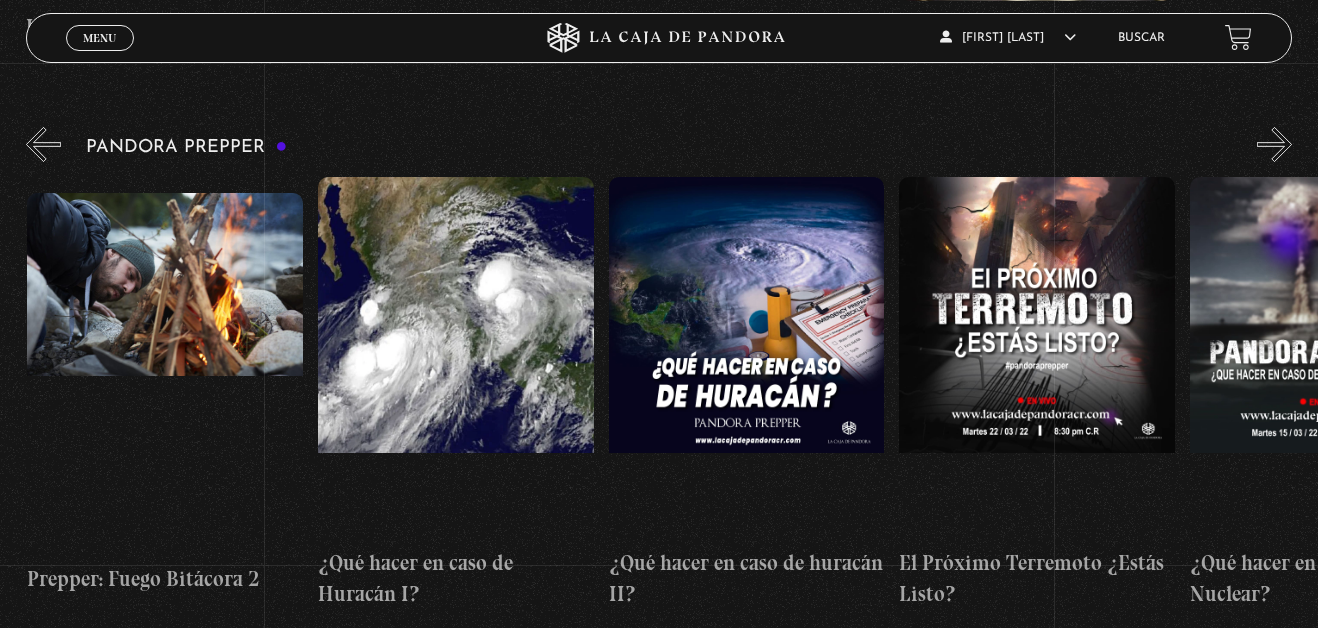 click on "»" at bounding box center [1274, 144] 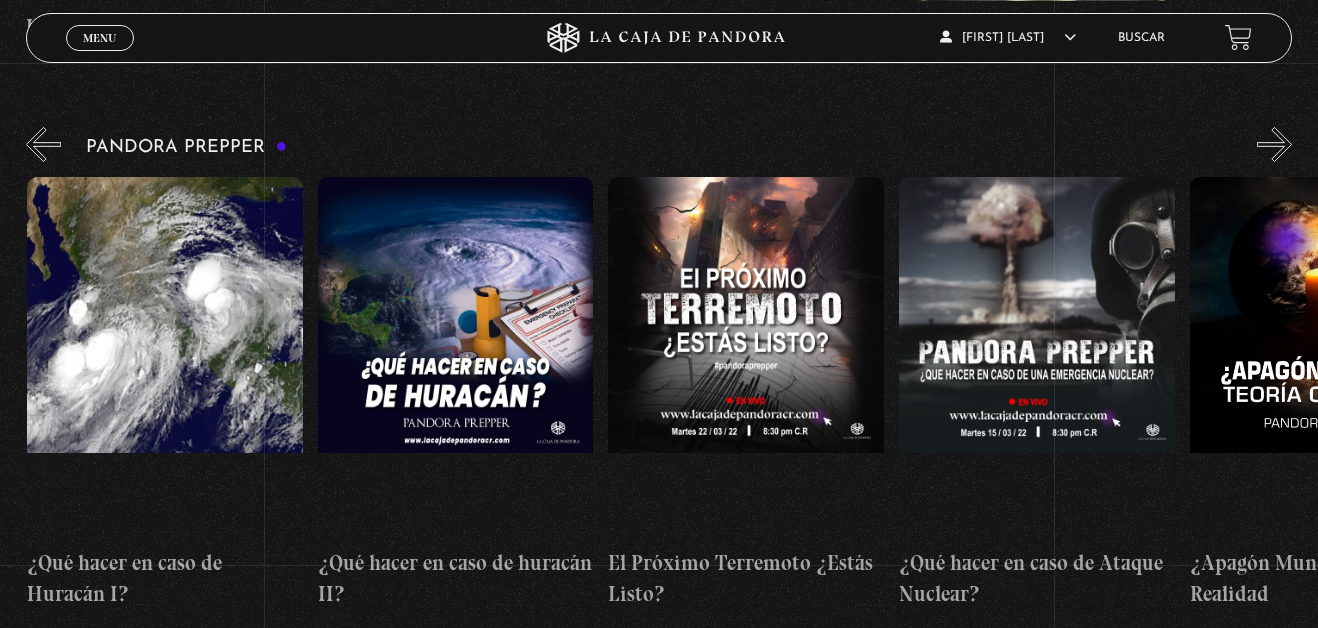 click on "»" at bounding box center [1274, 144] 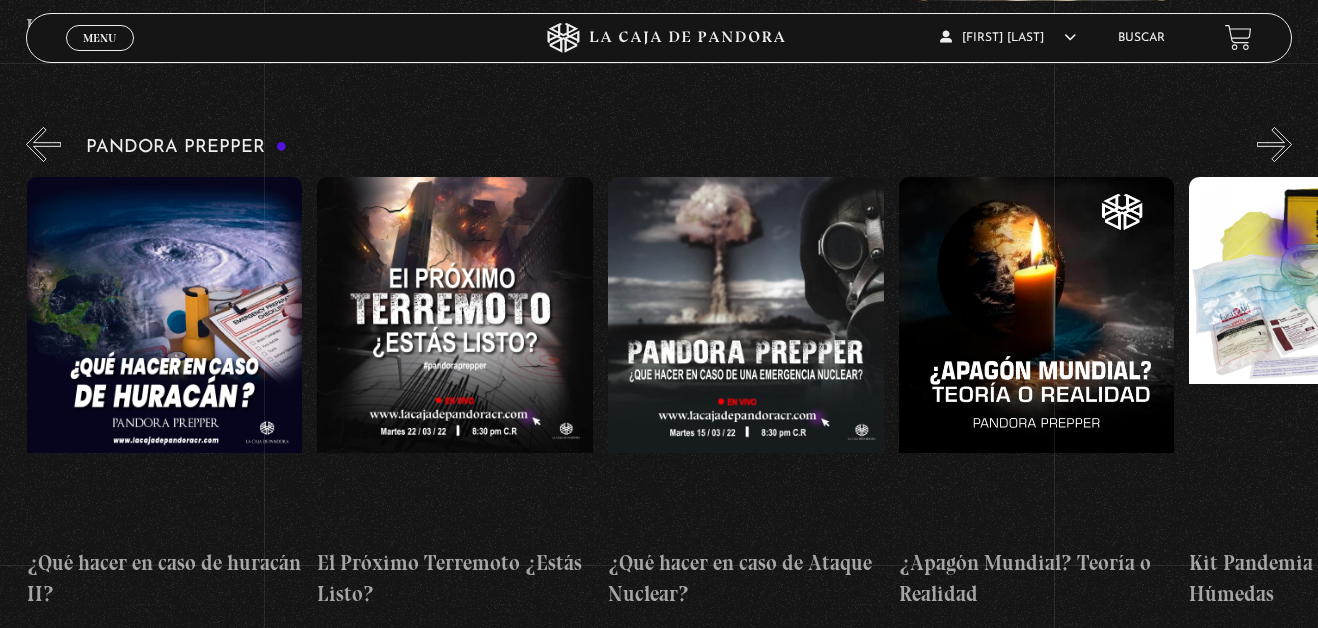 click on "»" at bounding box center [1274, 144] 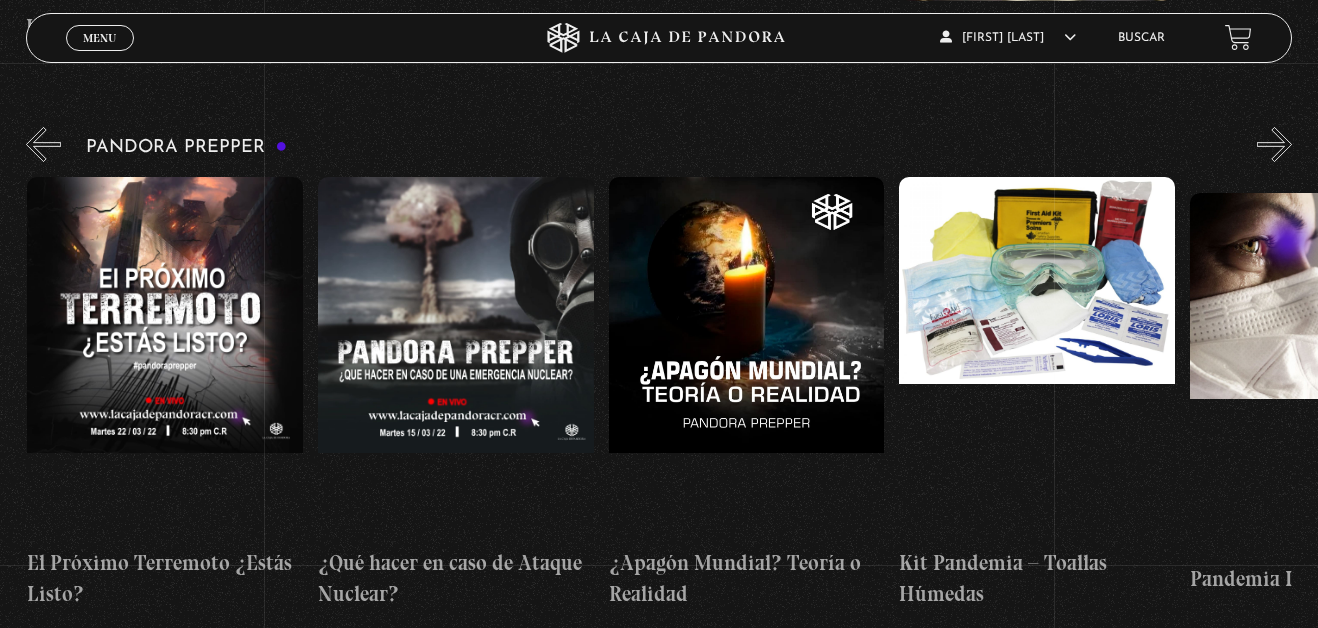 scroll, scrollTop: 0, scrollLeft: 4360, axis: horizontal 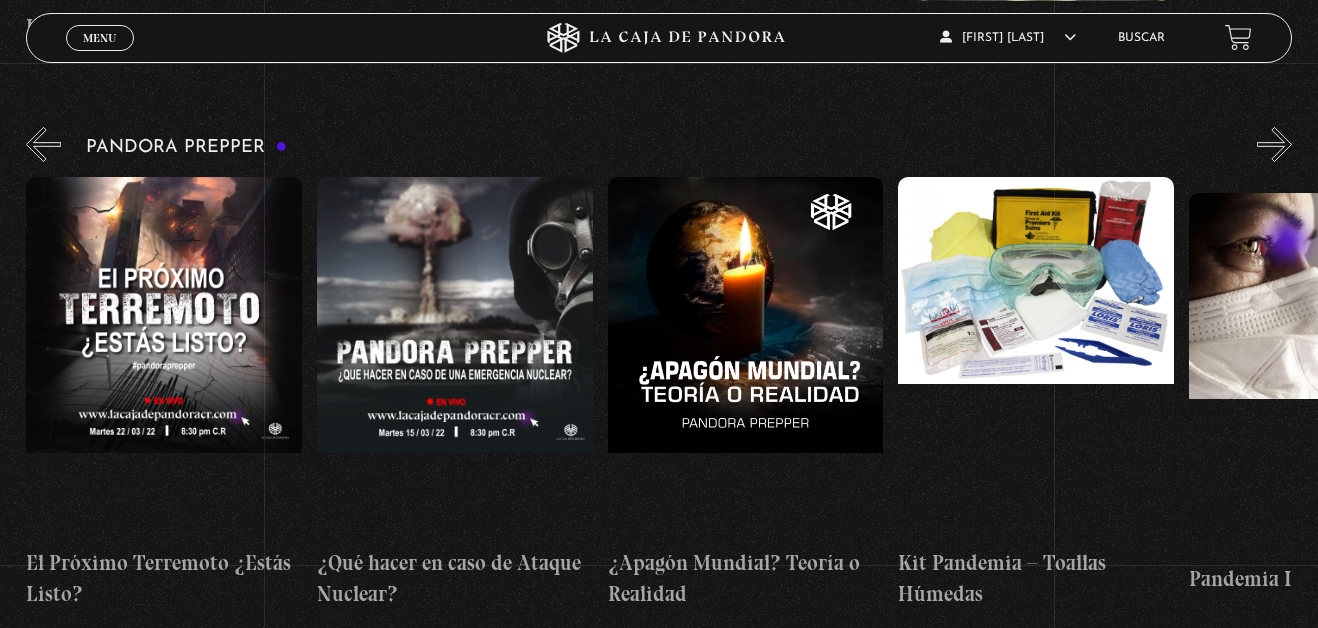click on "»" at bounding box center [1274, 144] 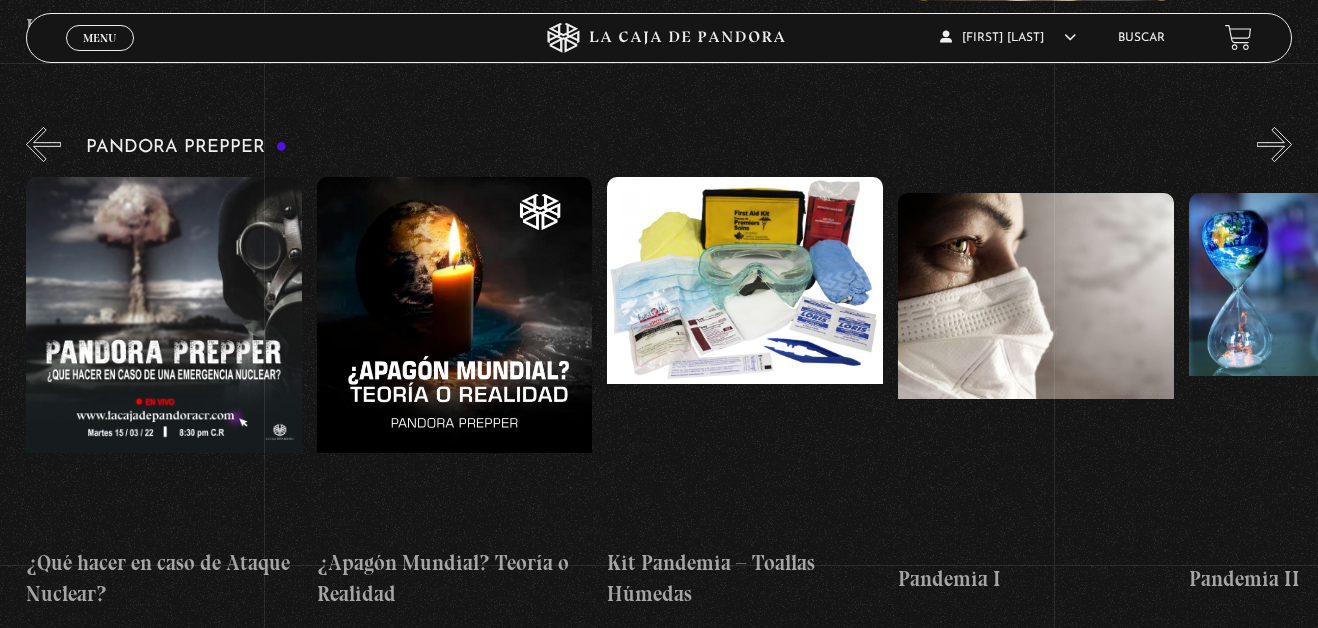 click on "»" at bounding box center [1274, 144] 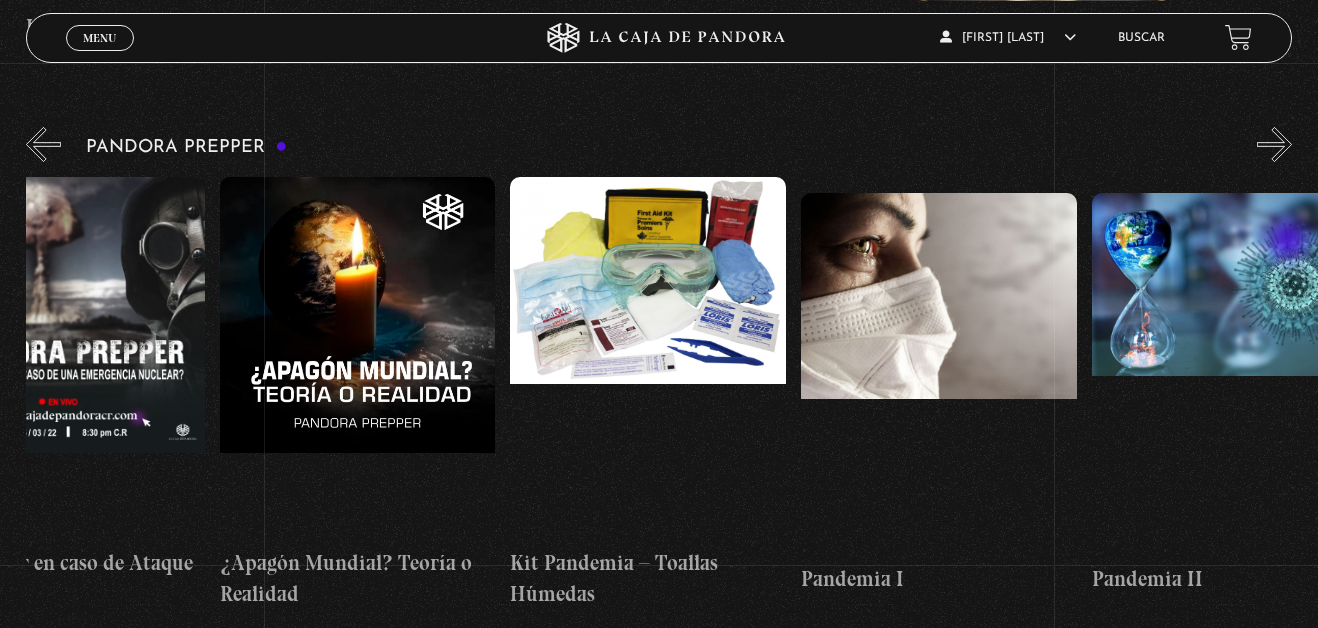scroll, scrollTop: 0, scrollLeft: 4916, axis: horizontal 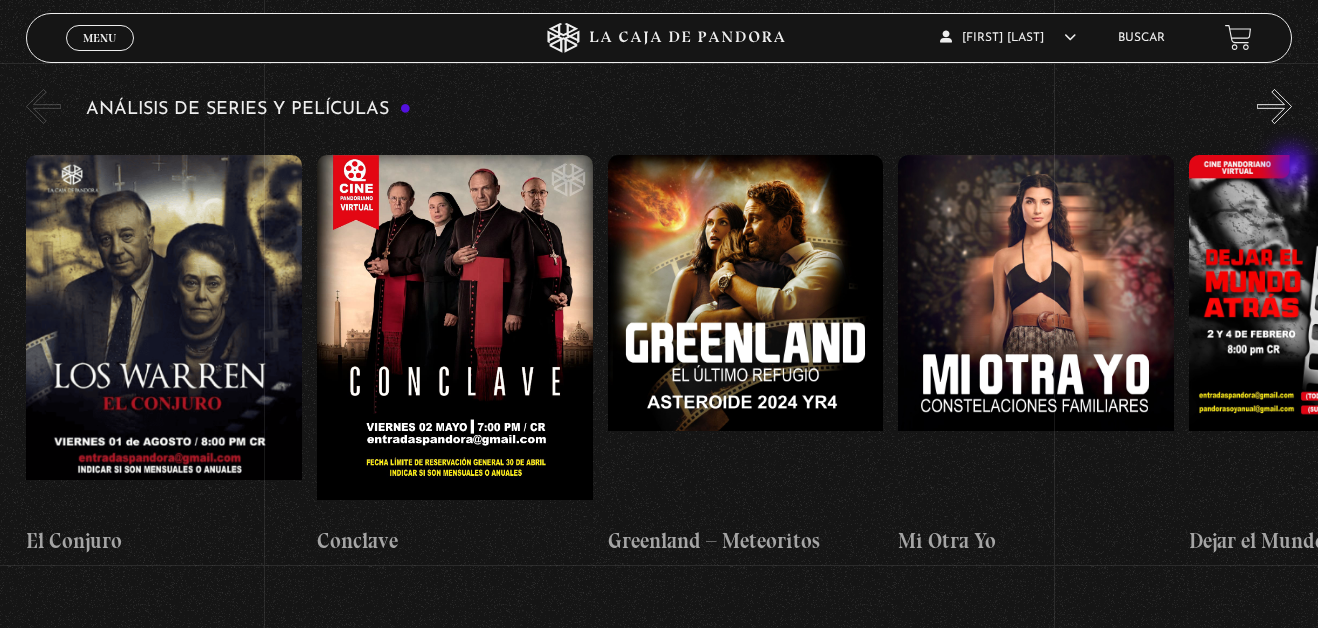 click on "»" at bounding box center [1274, 106] 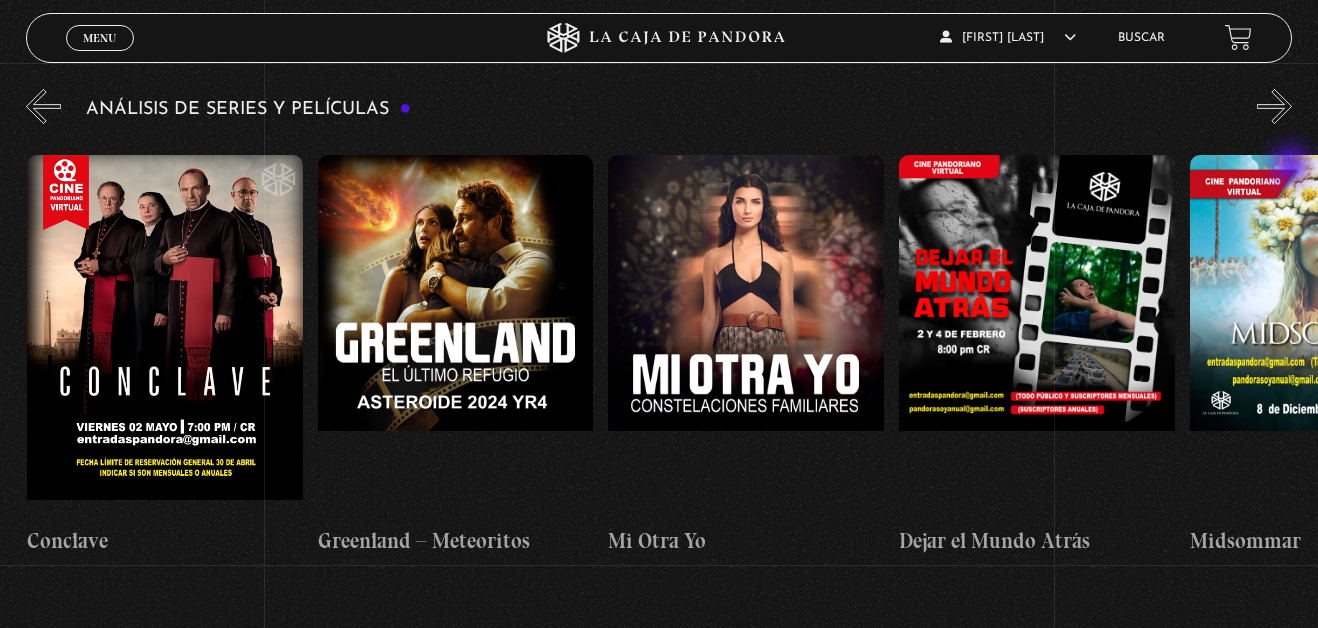 click on "»" at bounding box center (1274, 106) 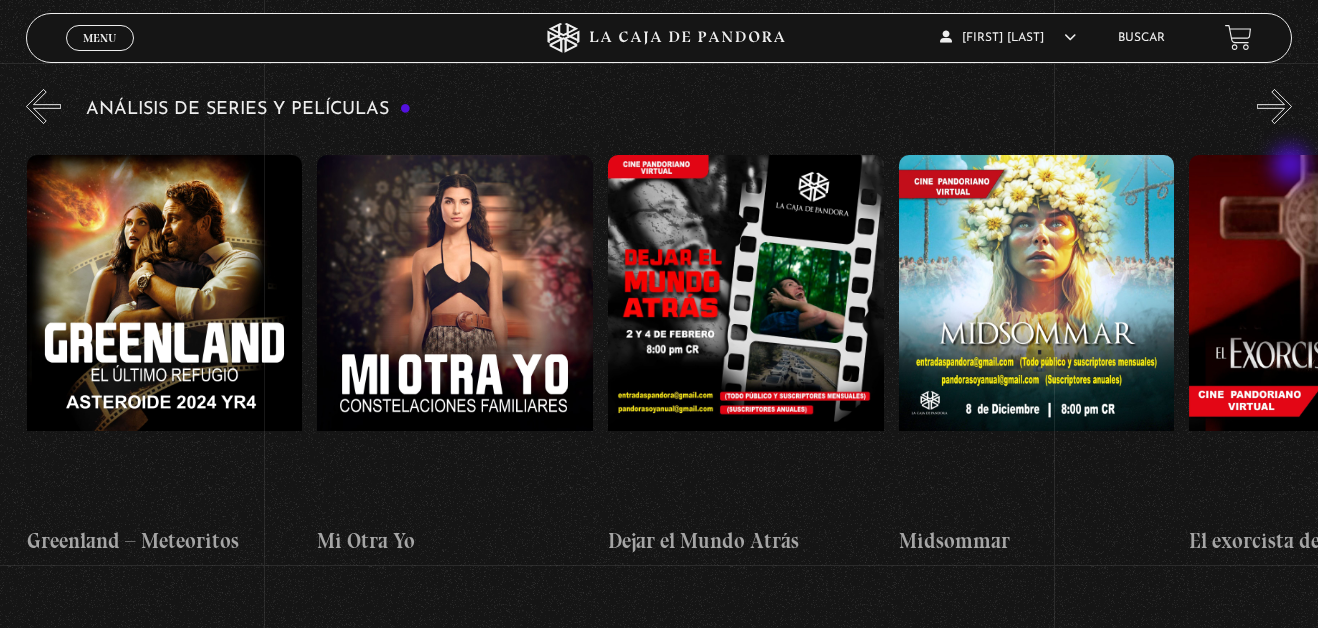 click on "»" at bounding box center (1274, 106) 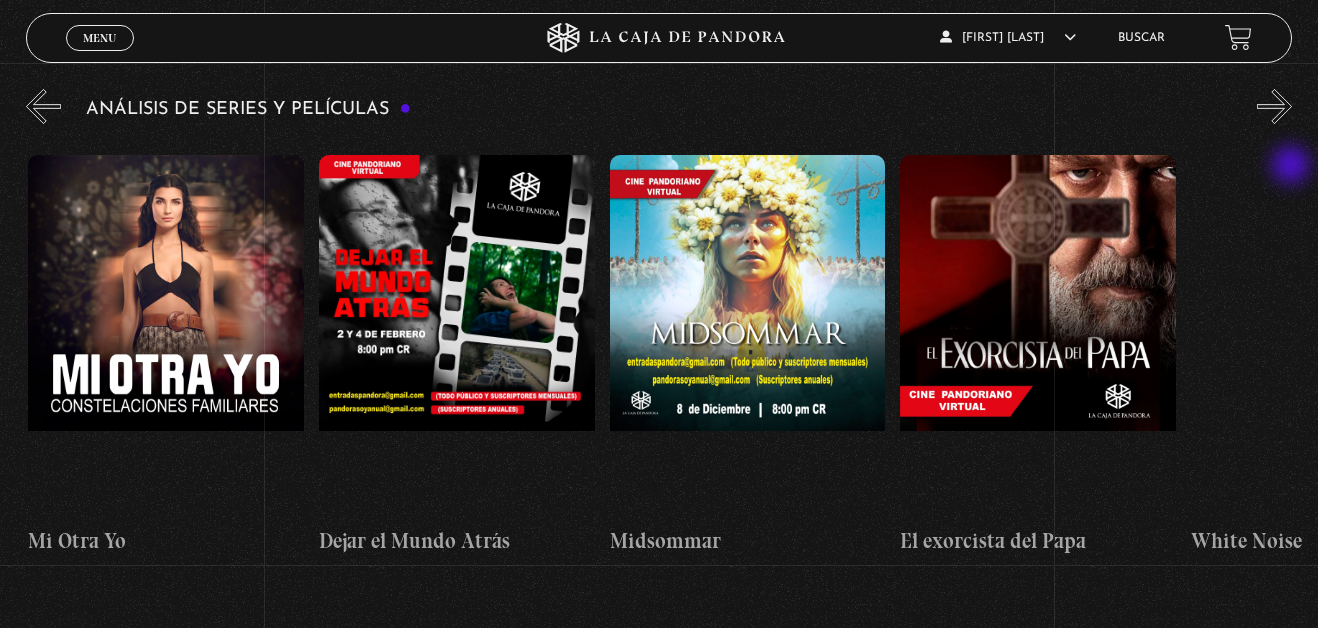 click on "»" at bounding box center (1274, 106) 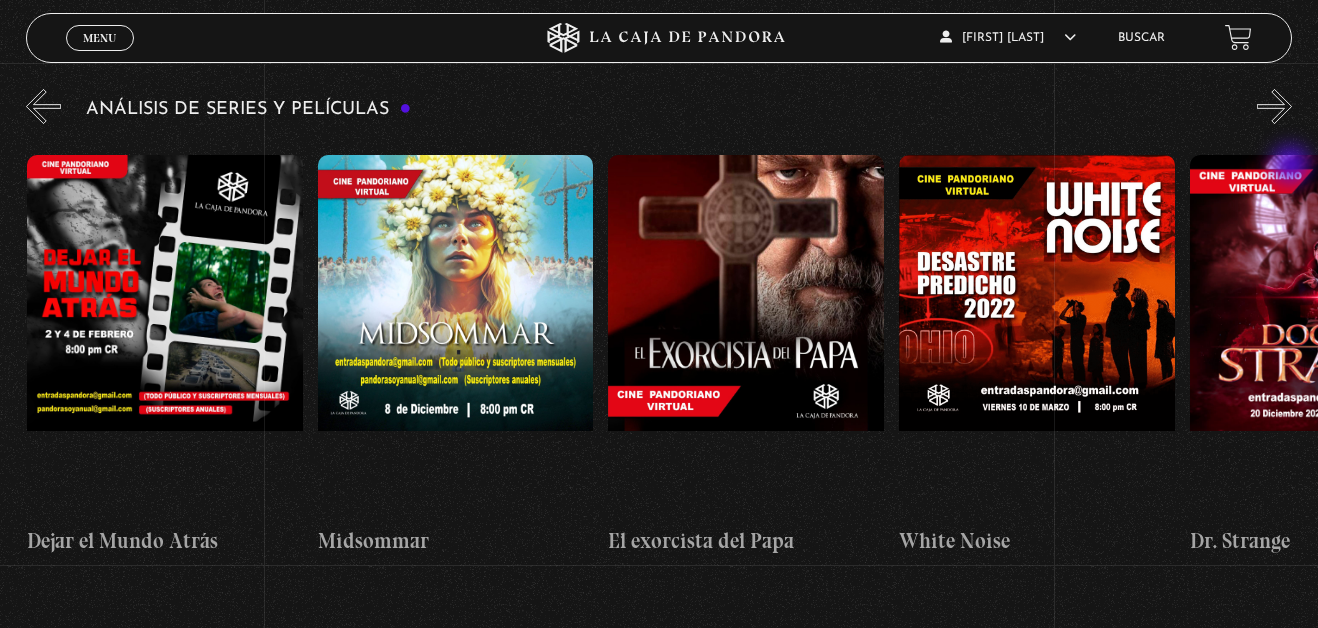 click on "»" at bounding box center [1274, 106] 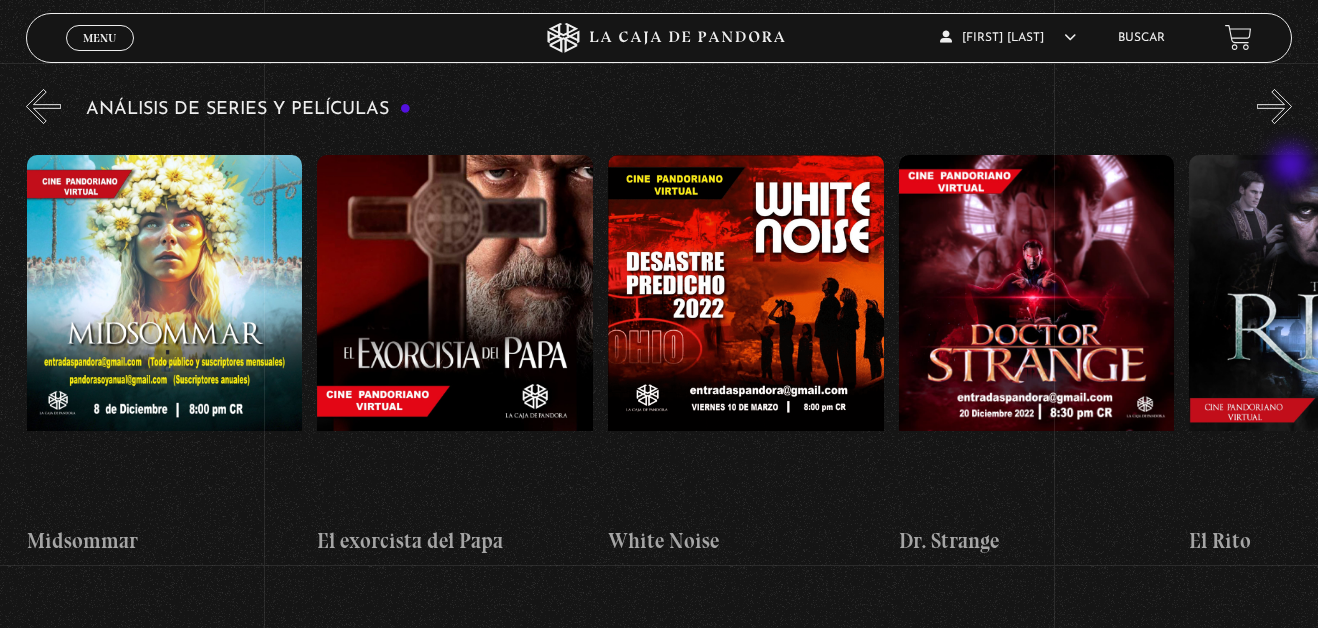 click on "»" at bounding box center (1274, 106) 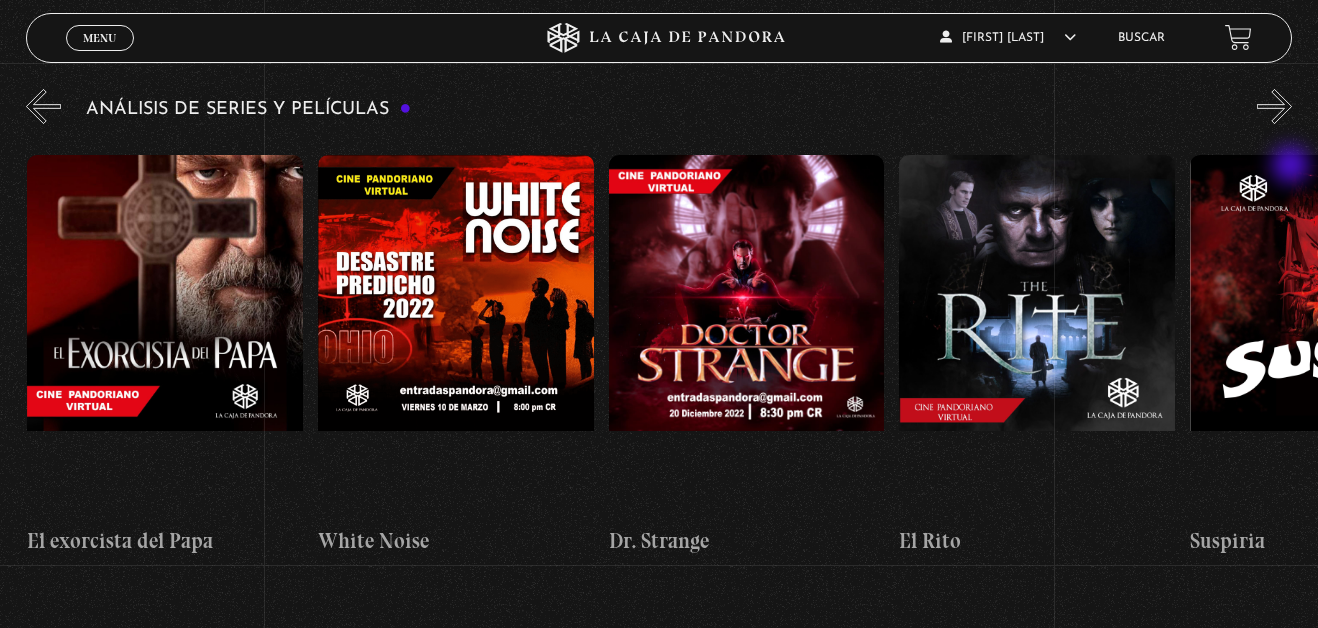 click on "»" at bounding box center (1274, 106) 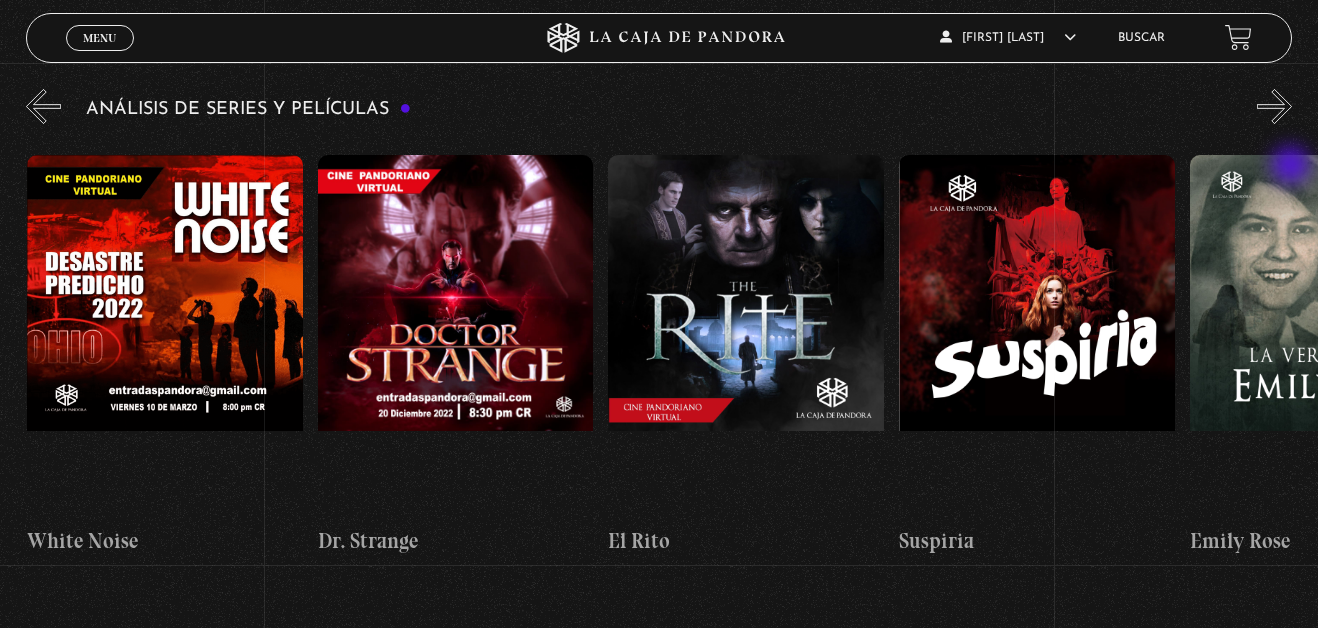 click on "»" at bounding box center [1274, 106] 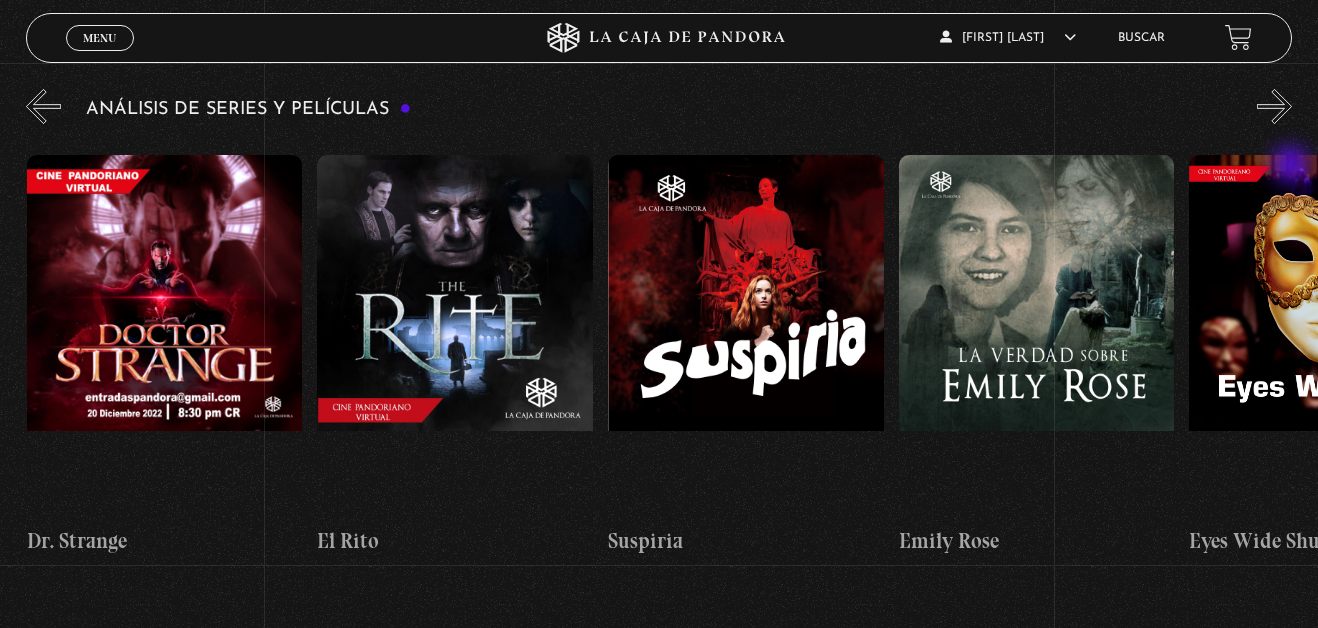 click on "»" at bounding box center (1274, 106) 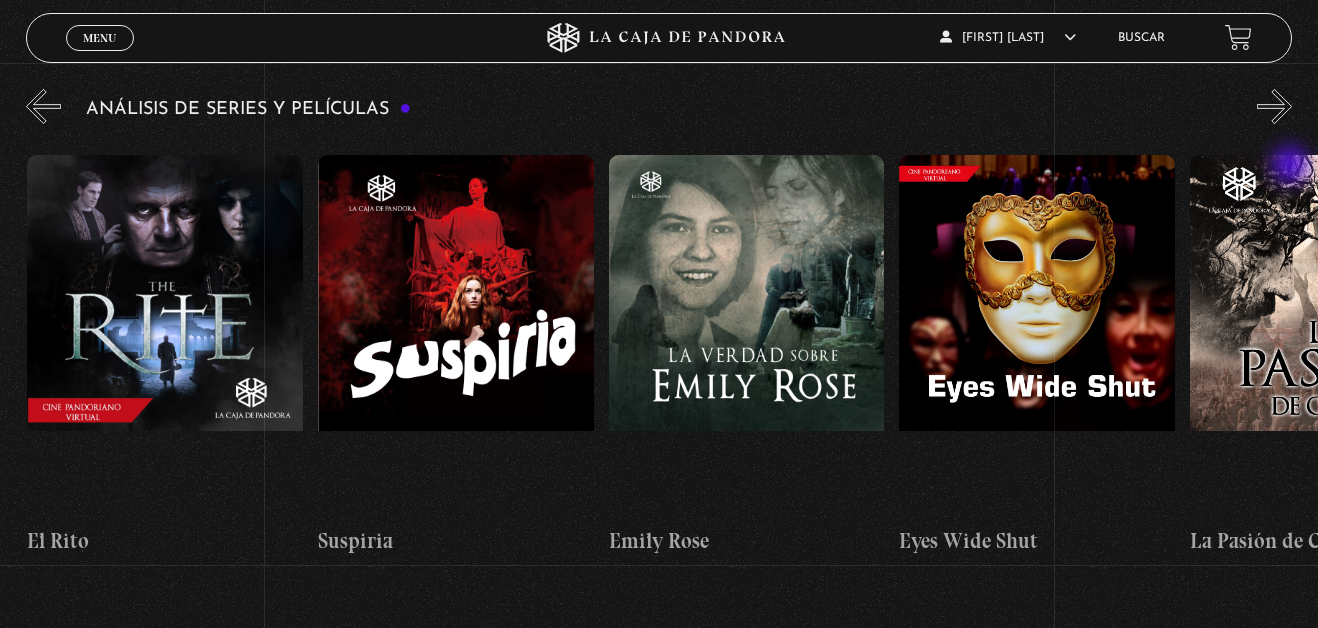 click on "»" at bounding box center (1274, 106) 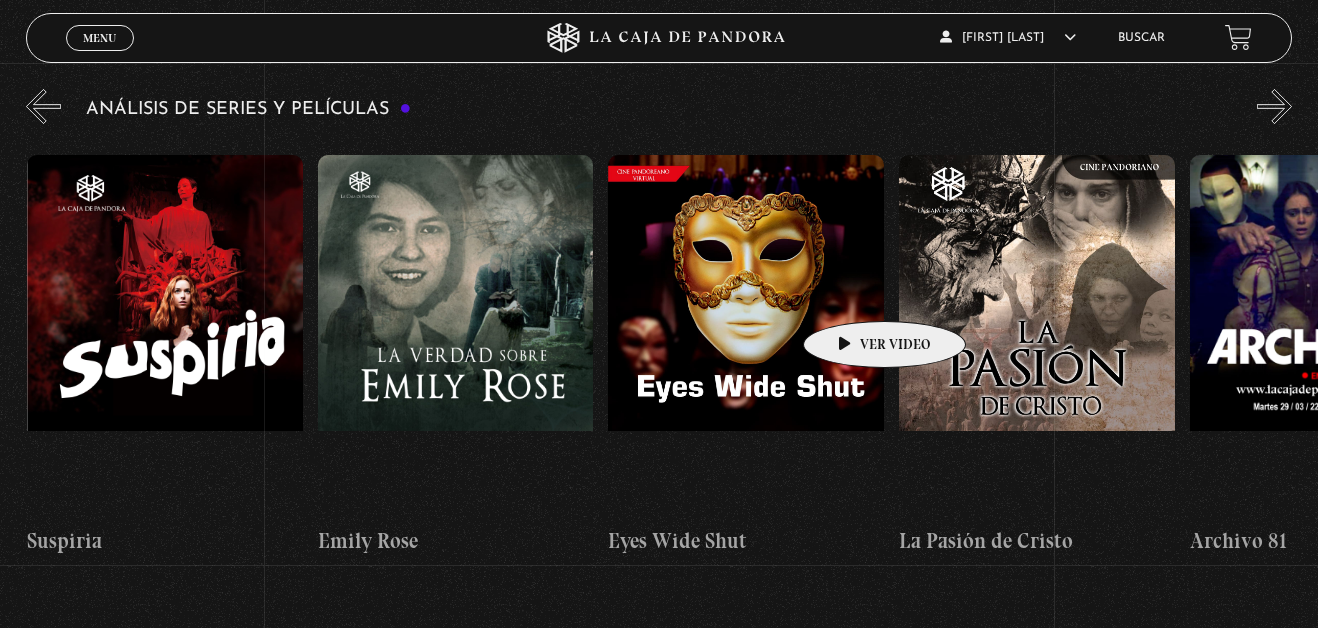 scroll, scrollTop: 0, scrollLeft: 2907, axis: horizontal 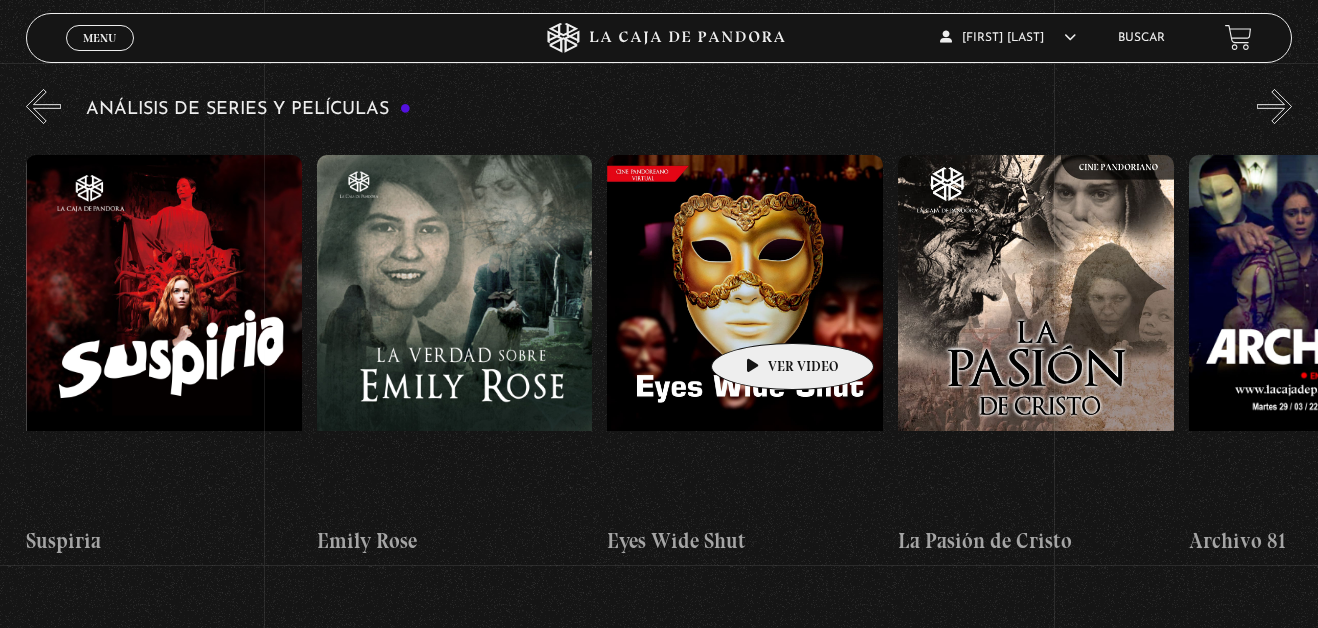 click at bounding box center [745, 335] 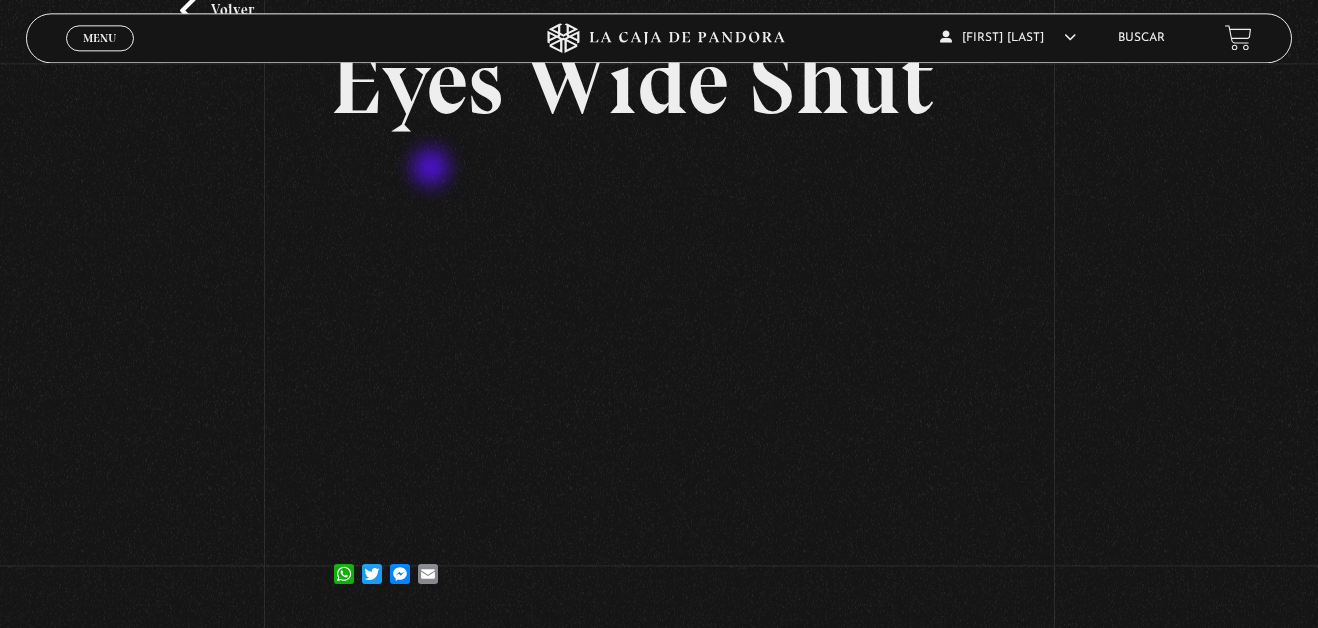 scroll, scrollTop: 204, scrollLeft: 0, axis: vertical 